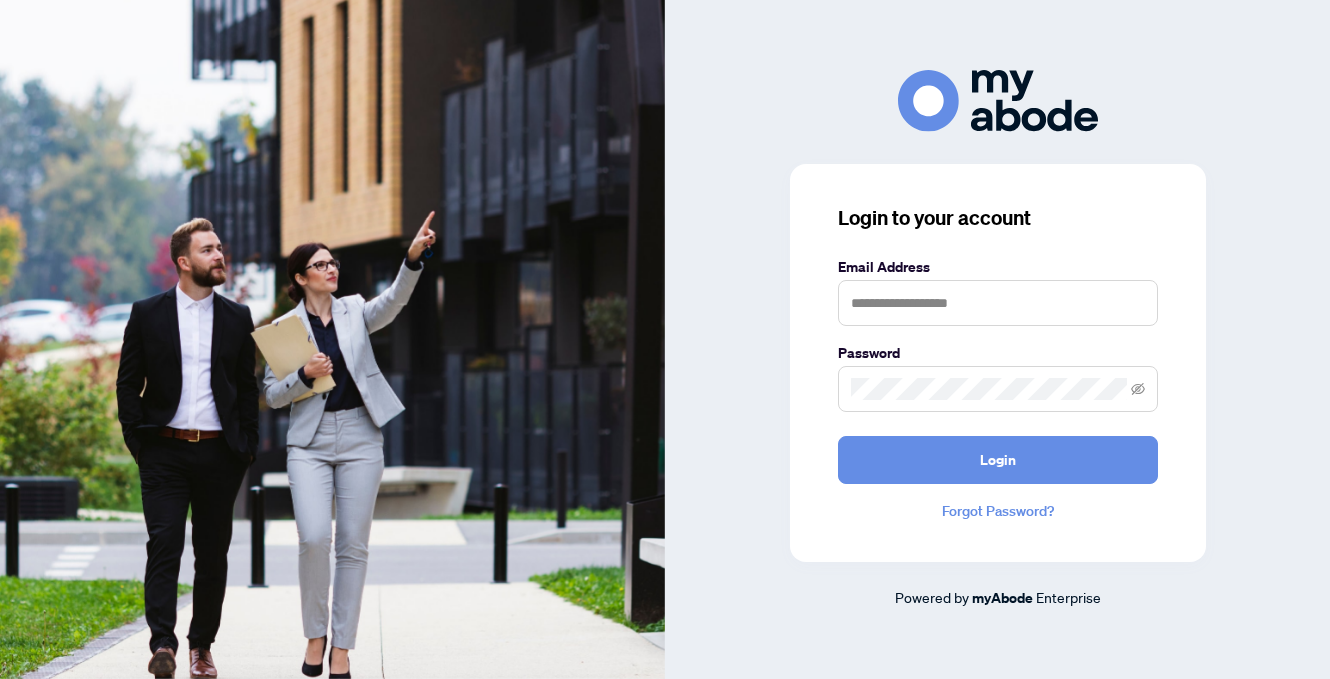 scroll, scrollTop: 0, scrollLeft: 0, axis: both 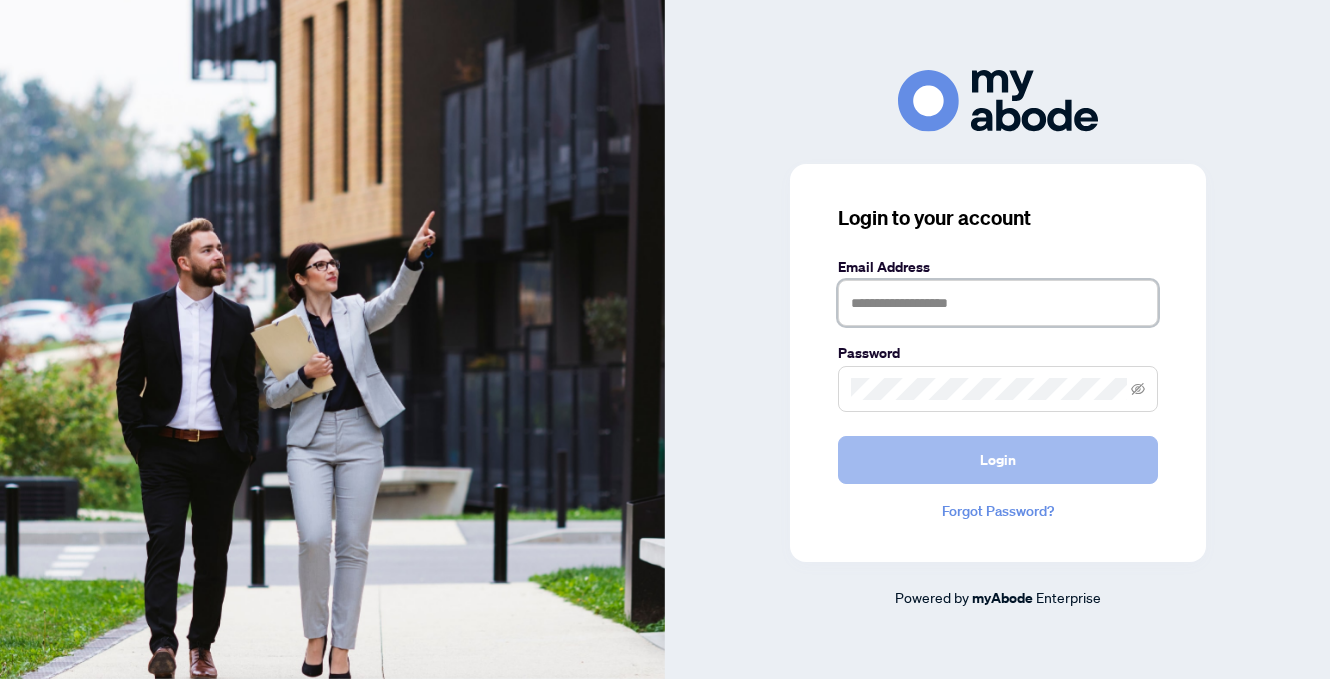 type on "**********" 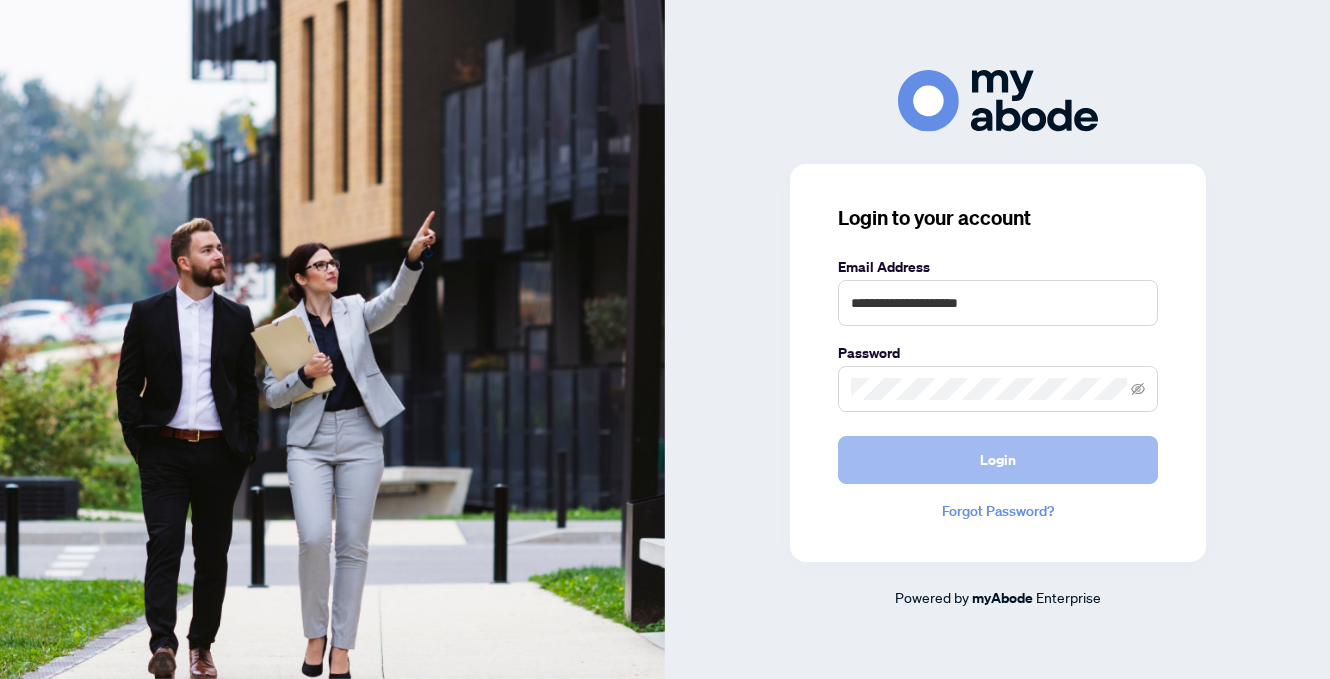 click on "Login" at bounding box center [998, 460] 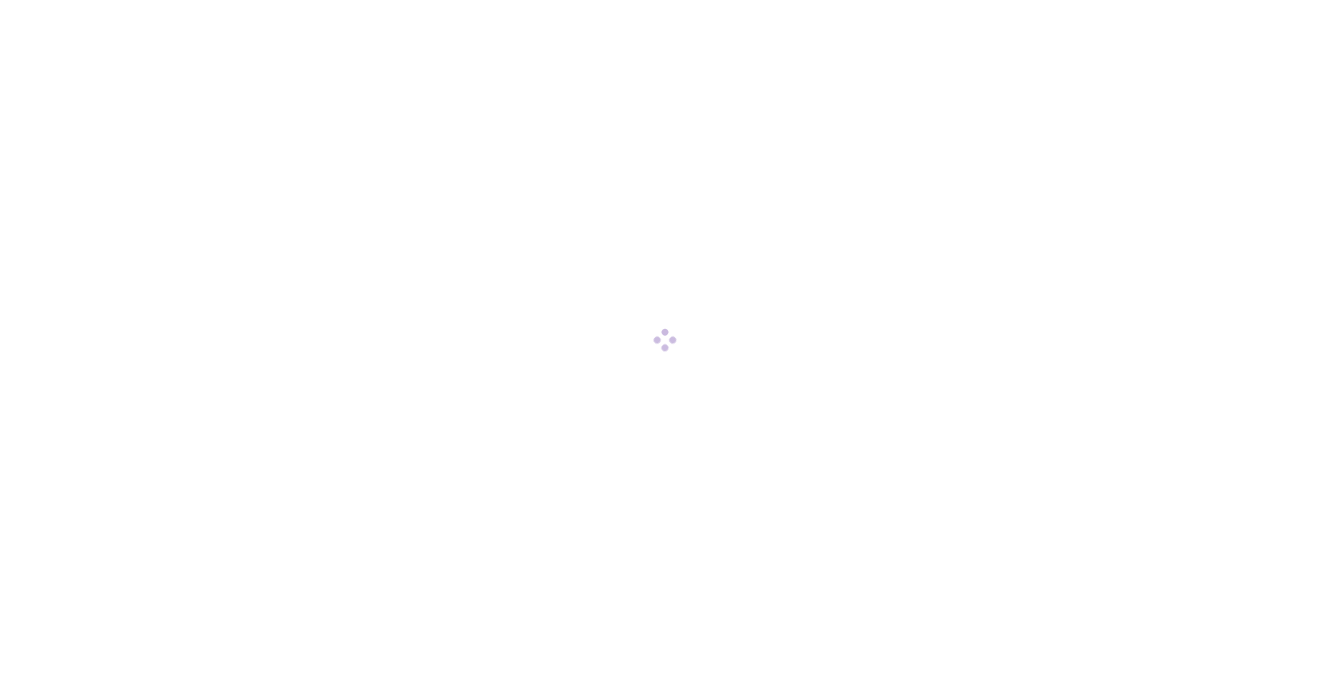 scroll, scrollTop: 0, scrollLeft: 0, axis: both 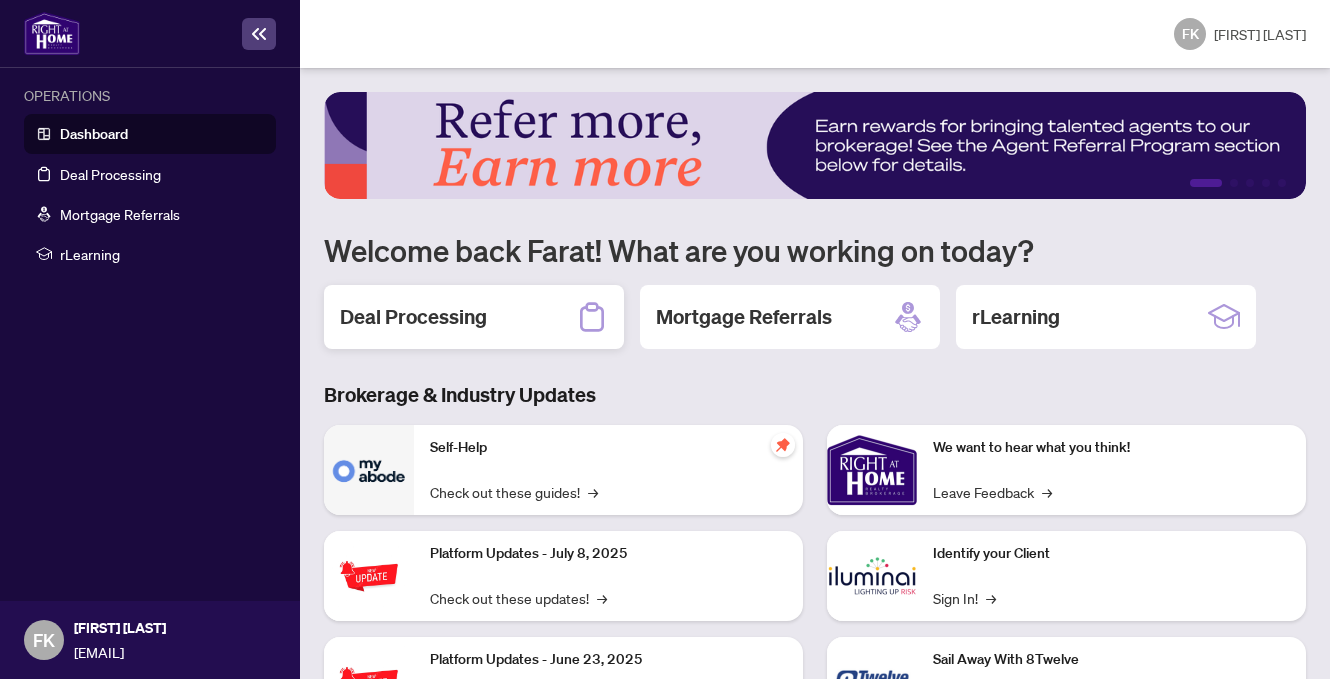 click on "Deal Processing" at bounding box center (413, 317) 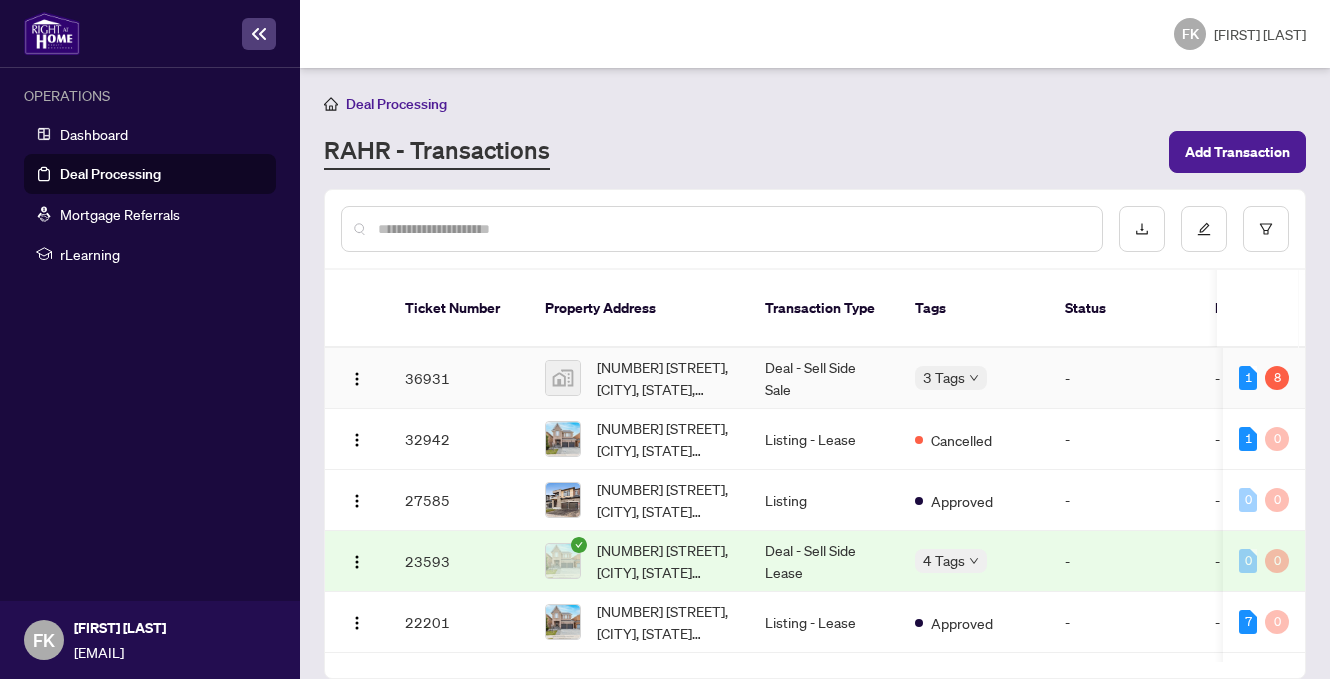 click on "[NUMBER] [STREET], [CITY], [STATE], [COUNTRY]" at bounding box center [639, 378] 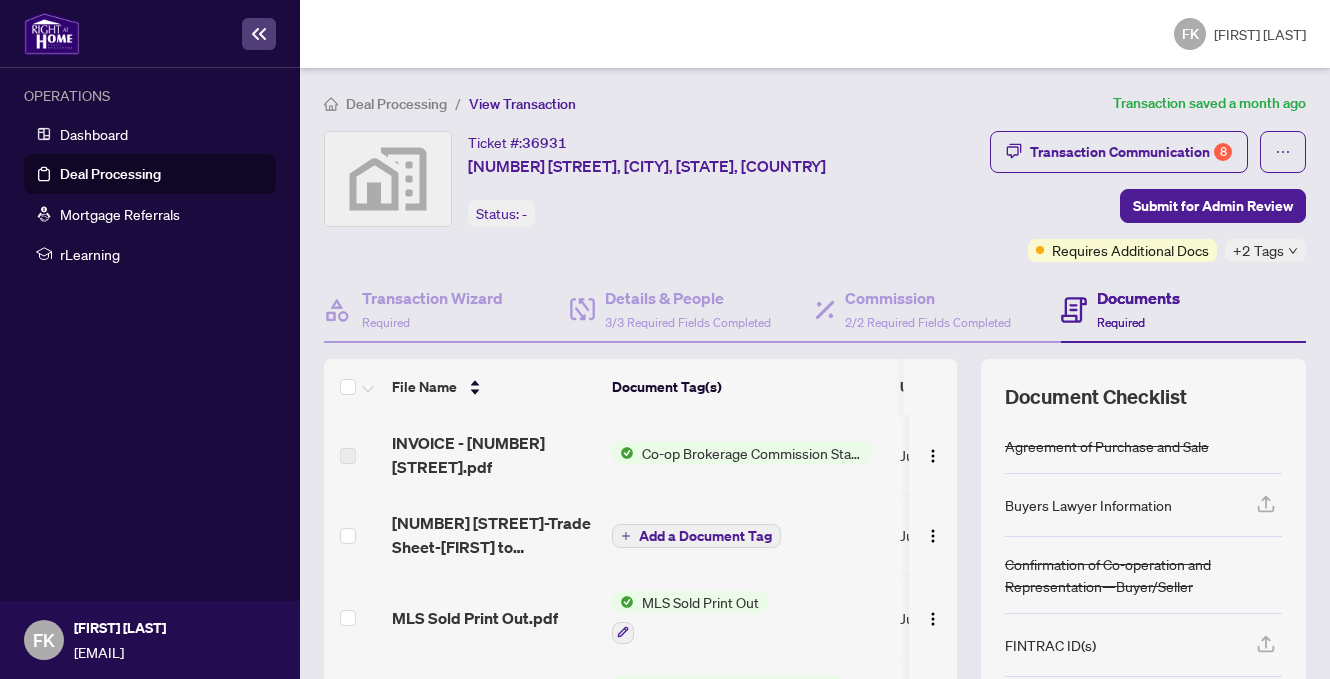 scroll, scrollTop: 273, scrollLeft: 0, axis: vertical 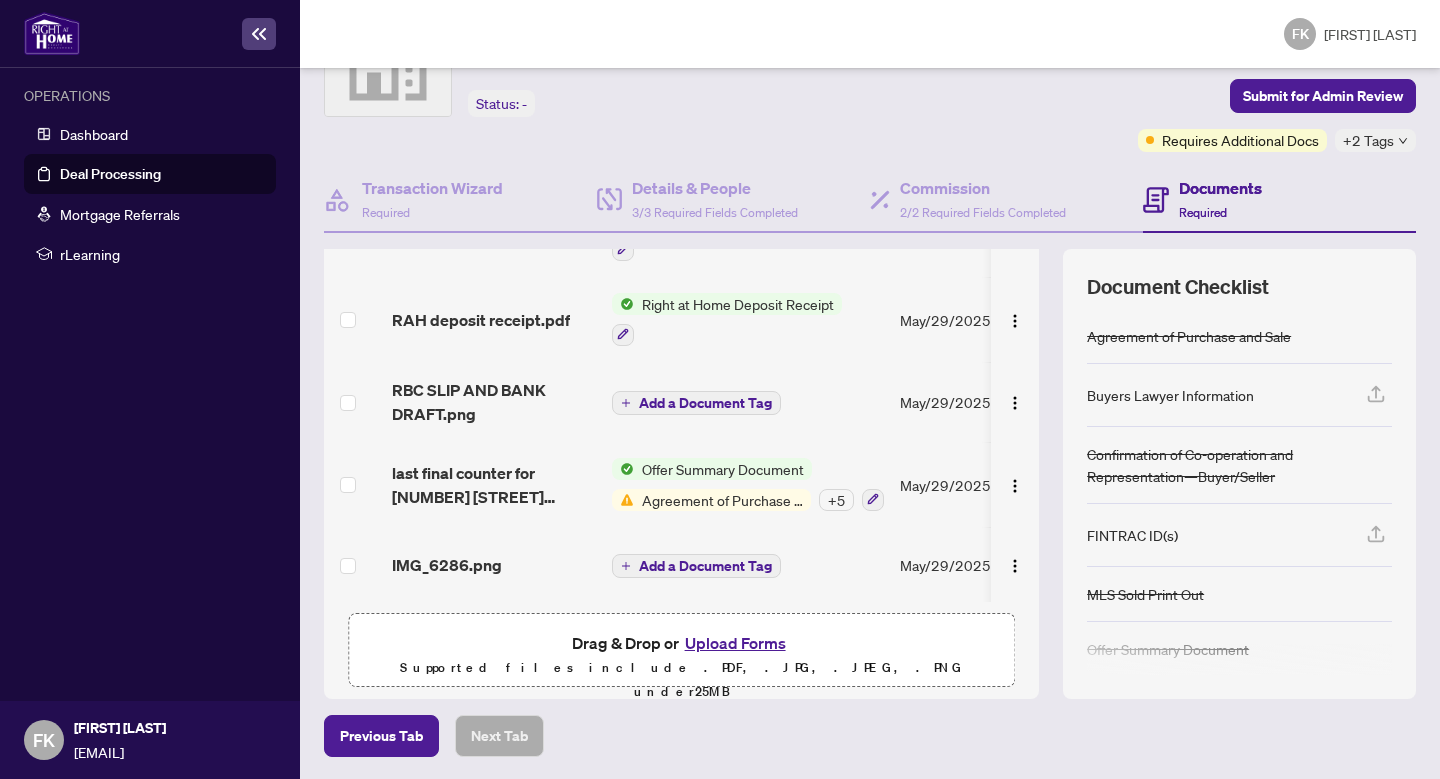 click on "Add a Document Tag" at bounding box center [705, 566] 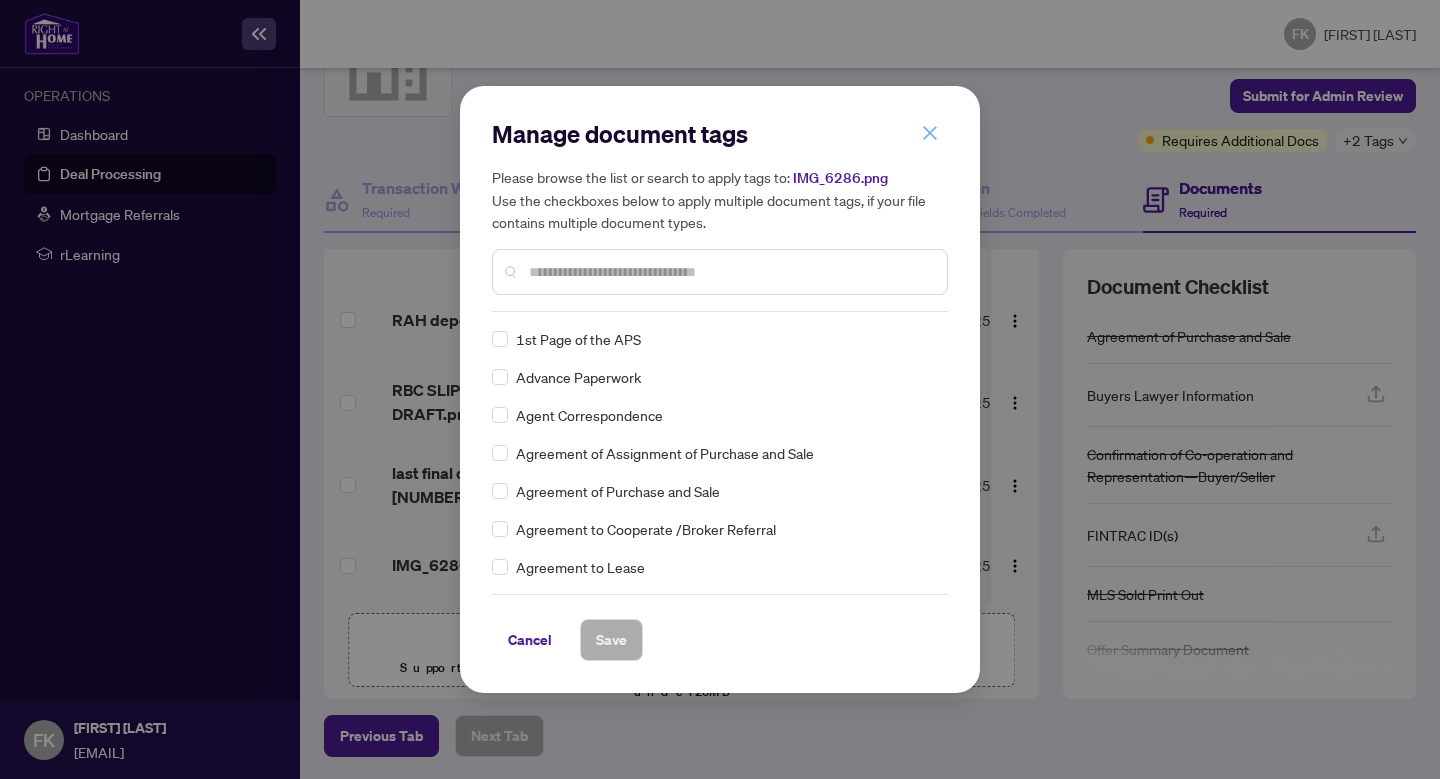 click at bounding box center [930, 133] 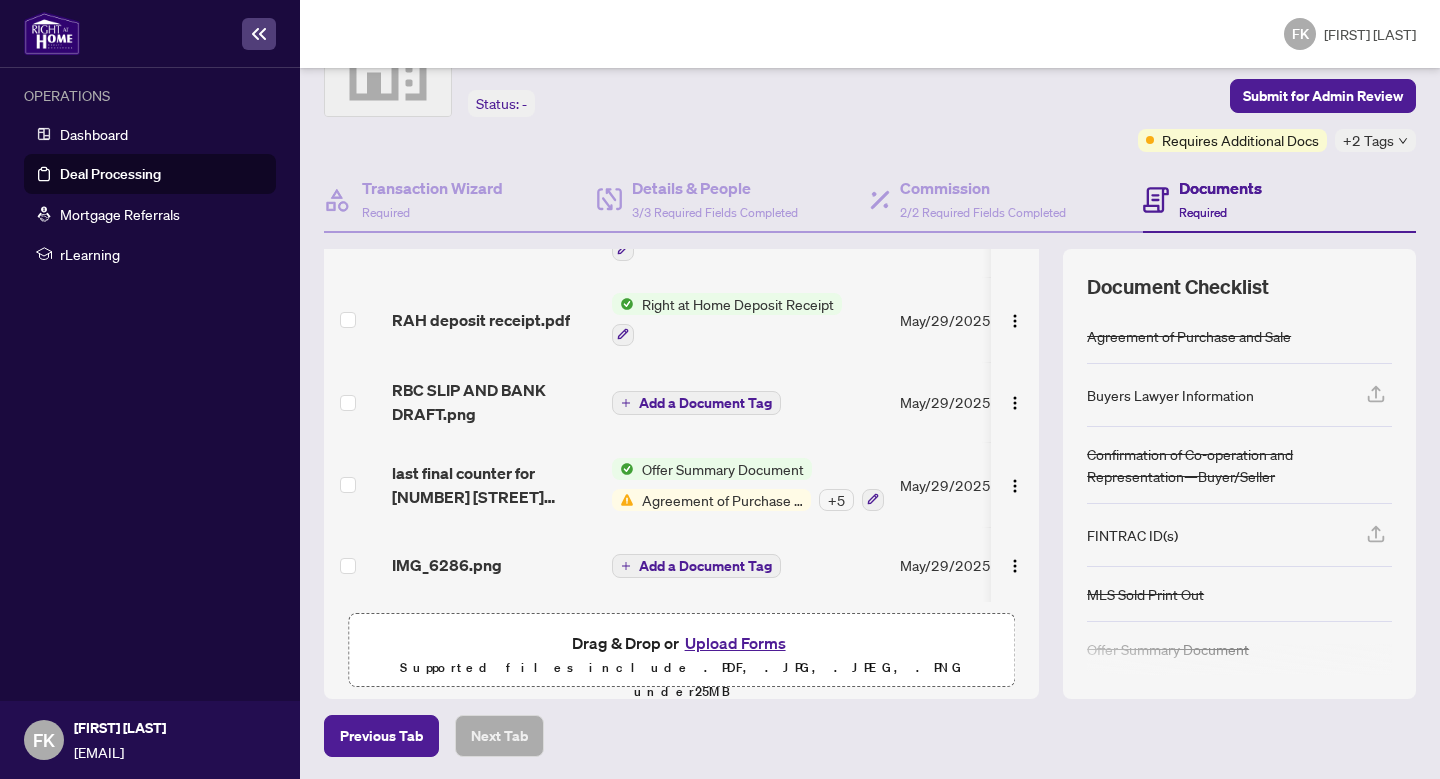 scroll, scrollTop: 0, scrollLeft: 0, axis: both 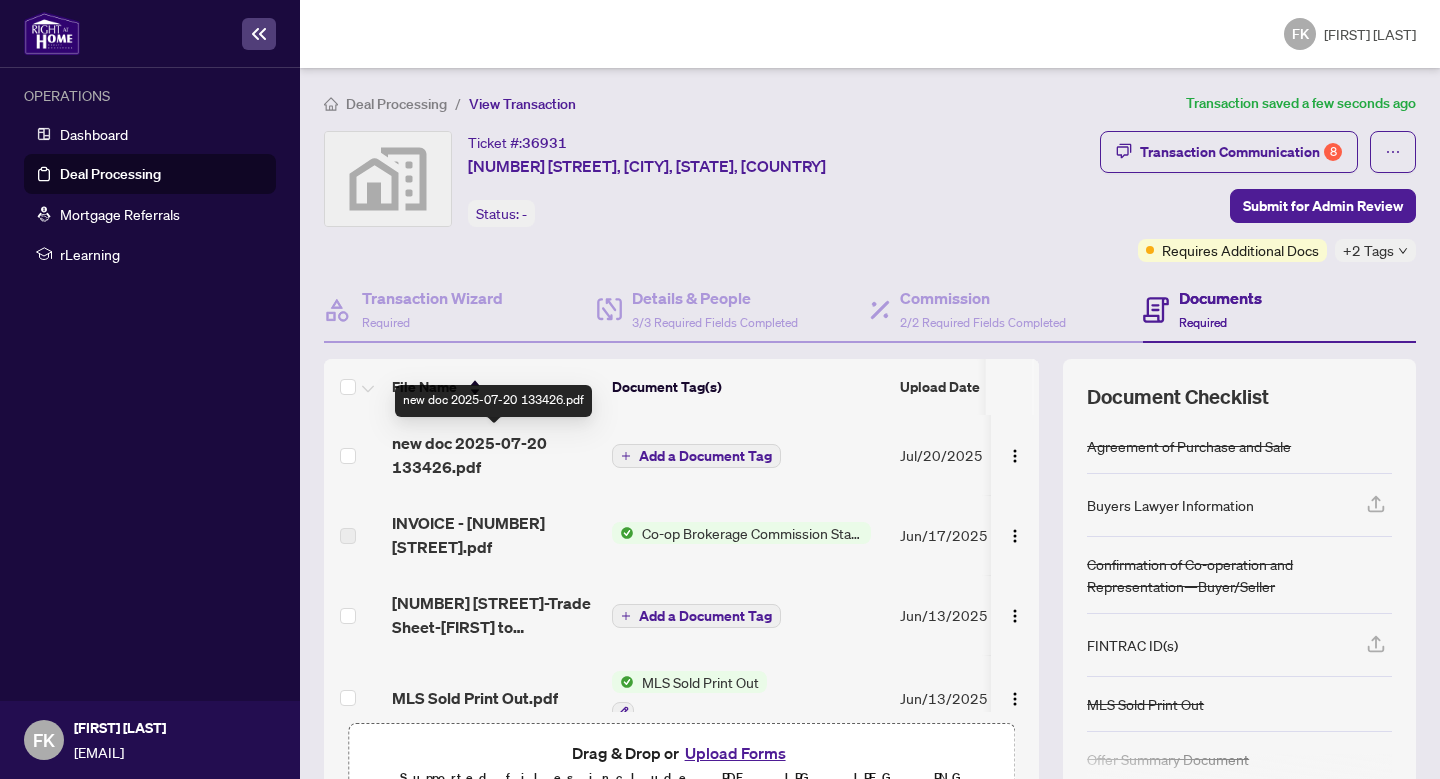 click on "new doc 2025-07-20 133426.pdf" at bounding box center [494, 455] 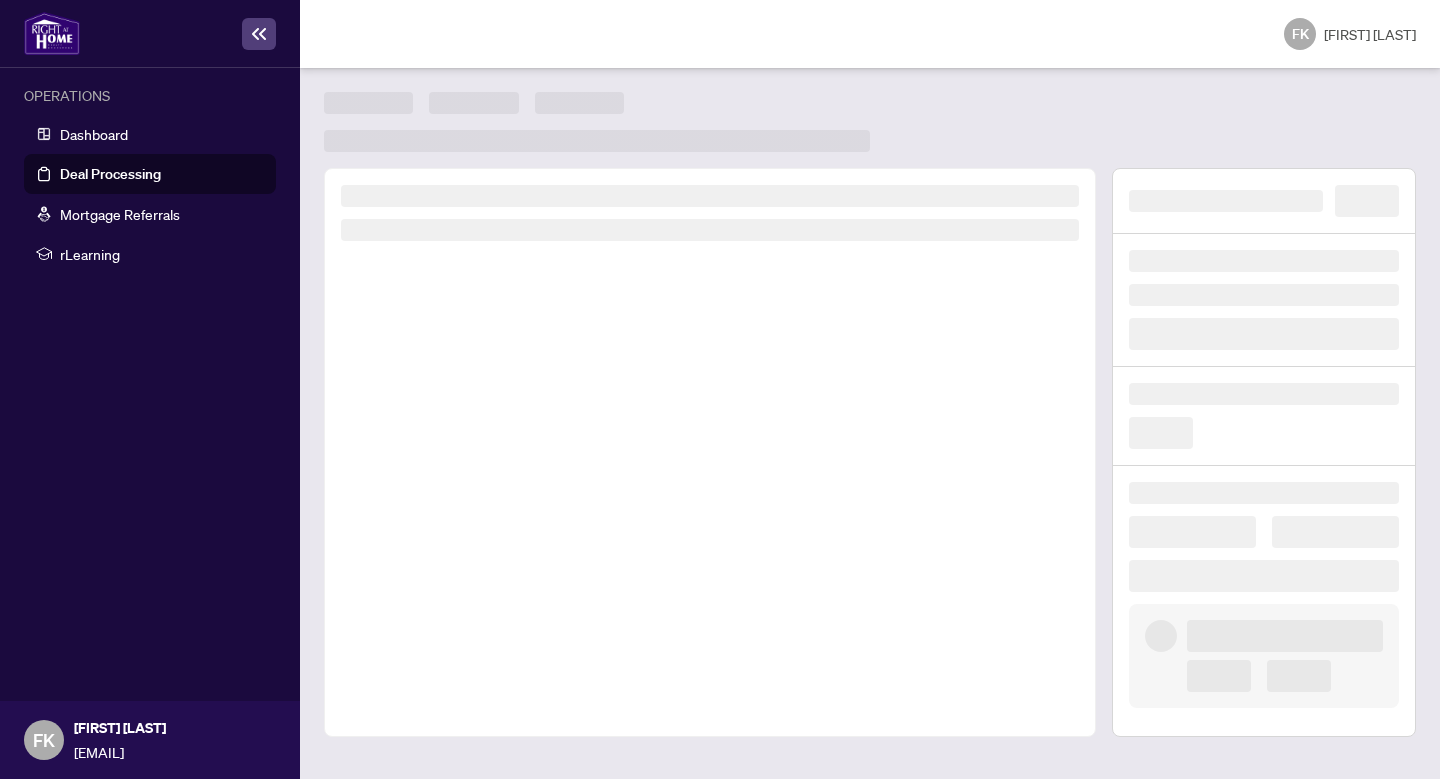 click at bounding box center (710, 452) 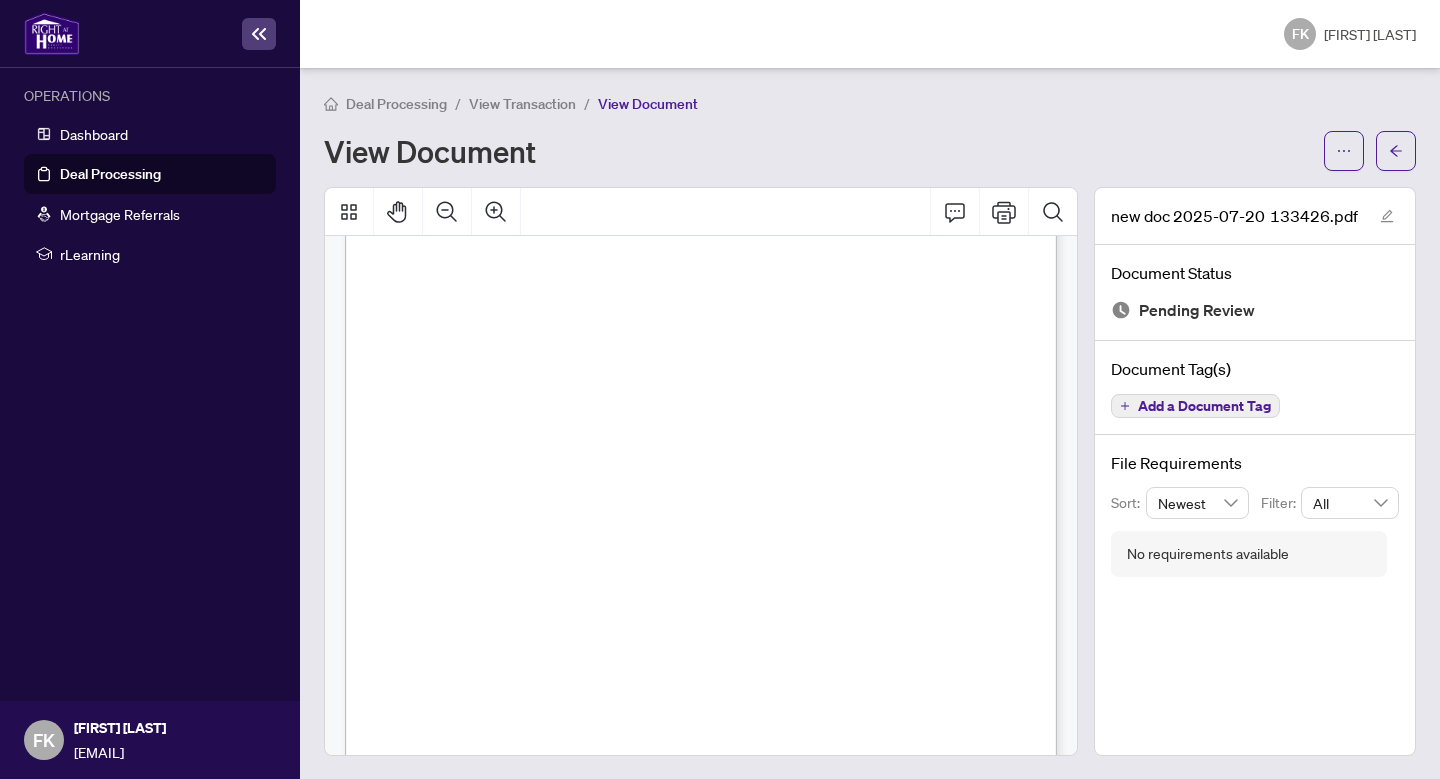 scroll, scrollTop: 195, scrollLeft: 0, axis: vertical 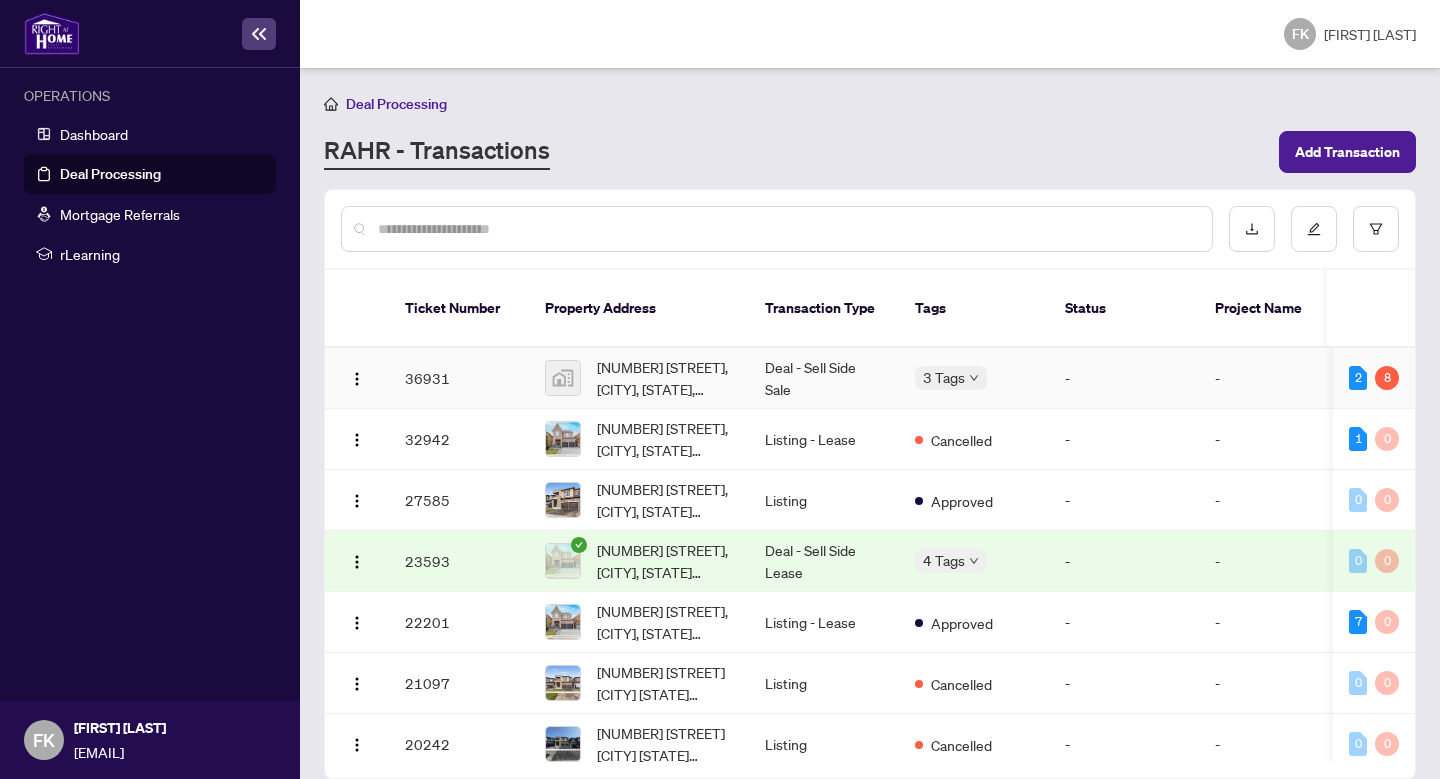 click on "[NUMBER] [STREET], [CITY], [STATE], [COUNTRY]" at bounding box center (665, 378) 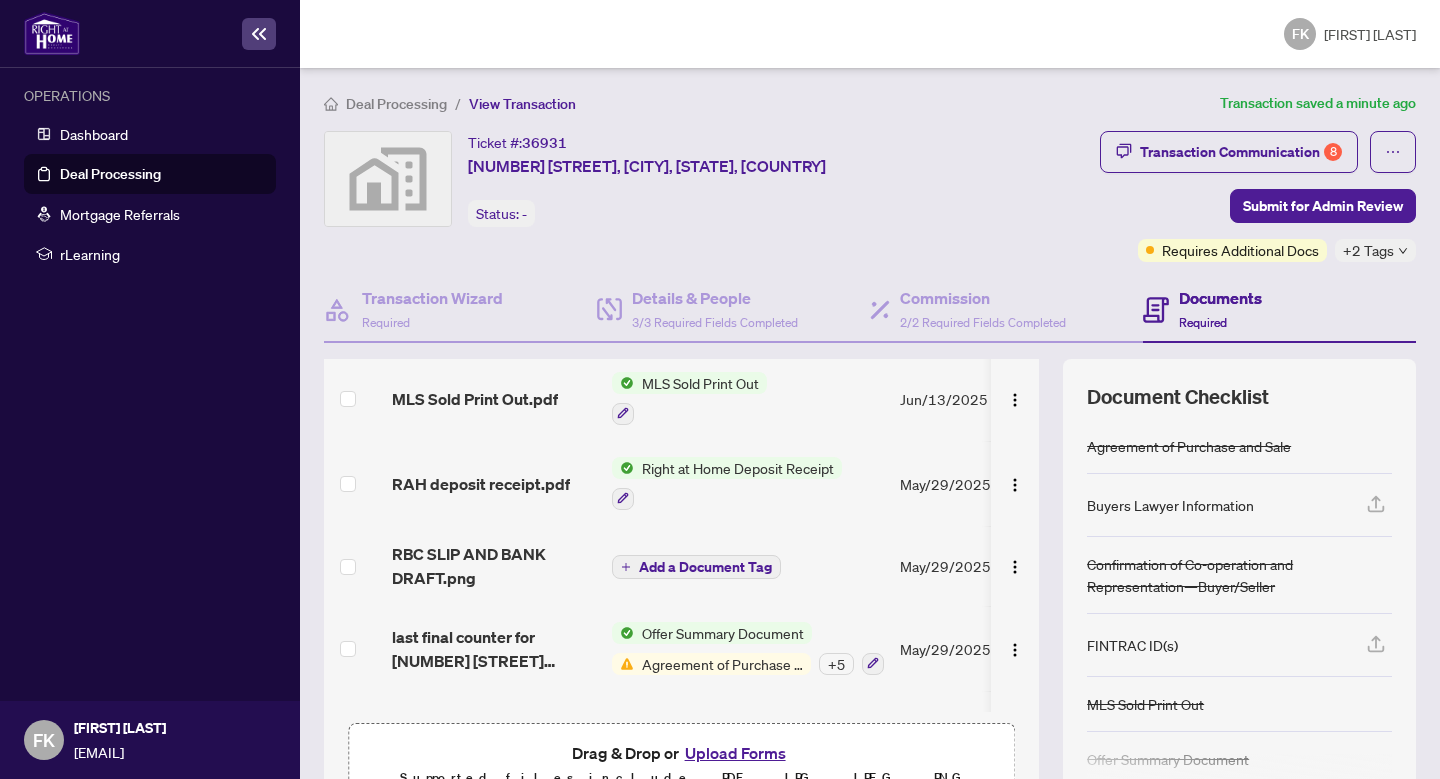 scroll, scrollTop: 353, scrollLeft: 0, axis: vertical 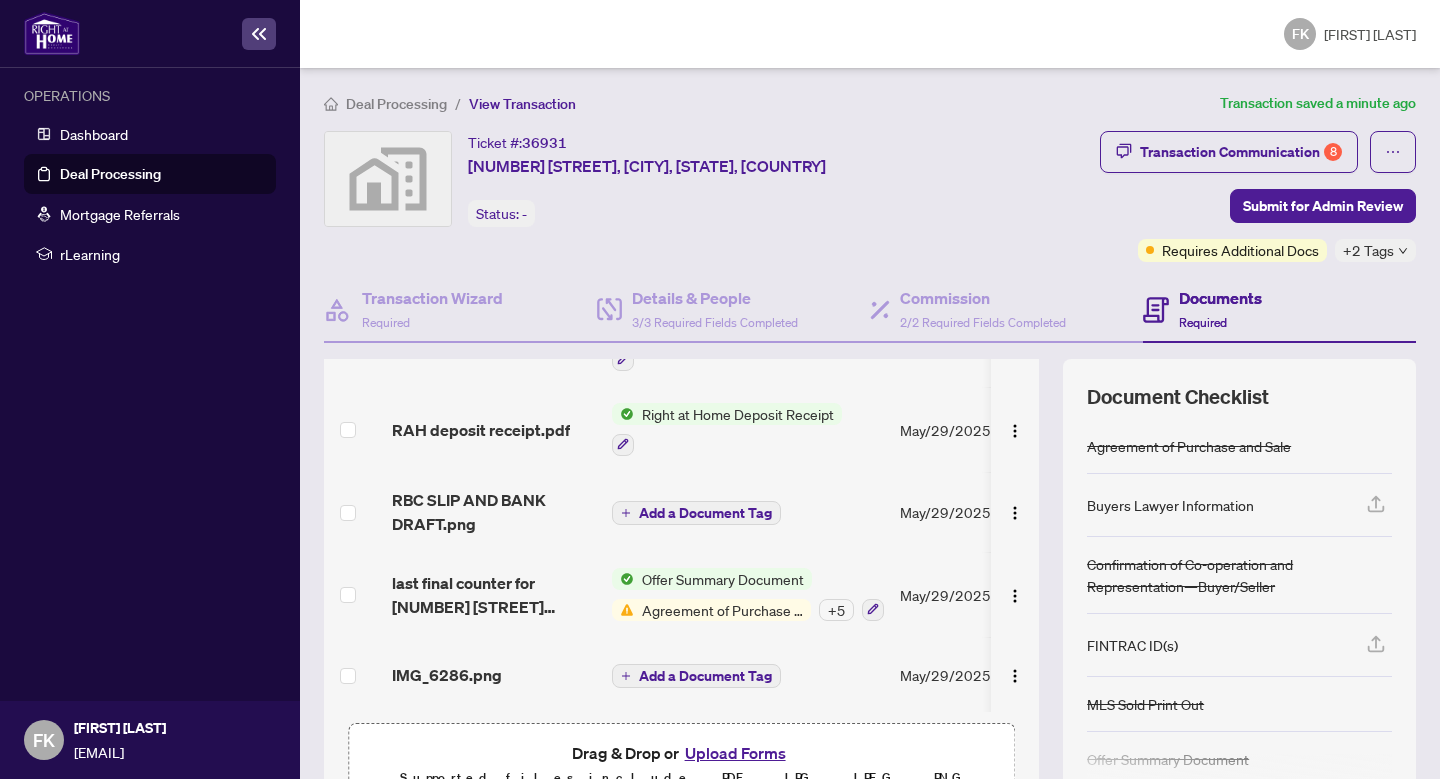 click on "Agreement of Purchase and Sale" at bounding box center (722, 610) 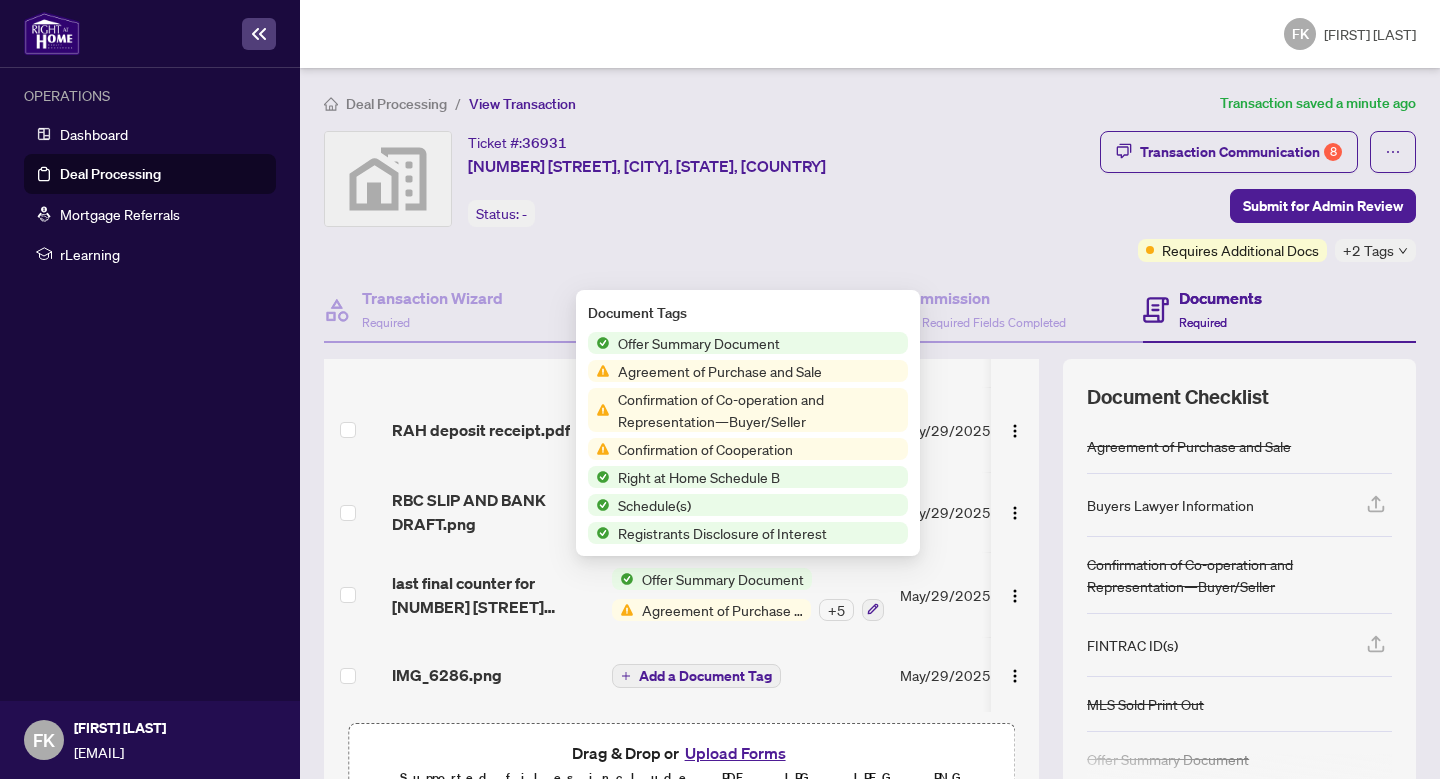 click on "Agreement of Purchase and Sale" at bounding box center (722, 610) 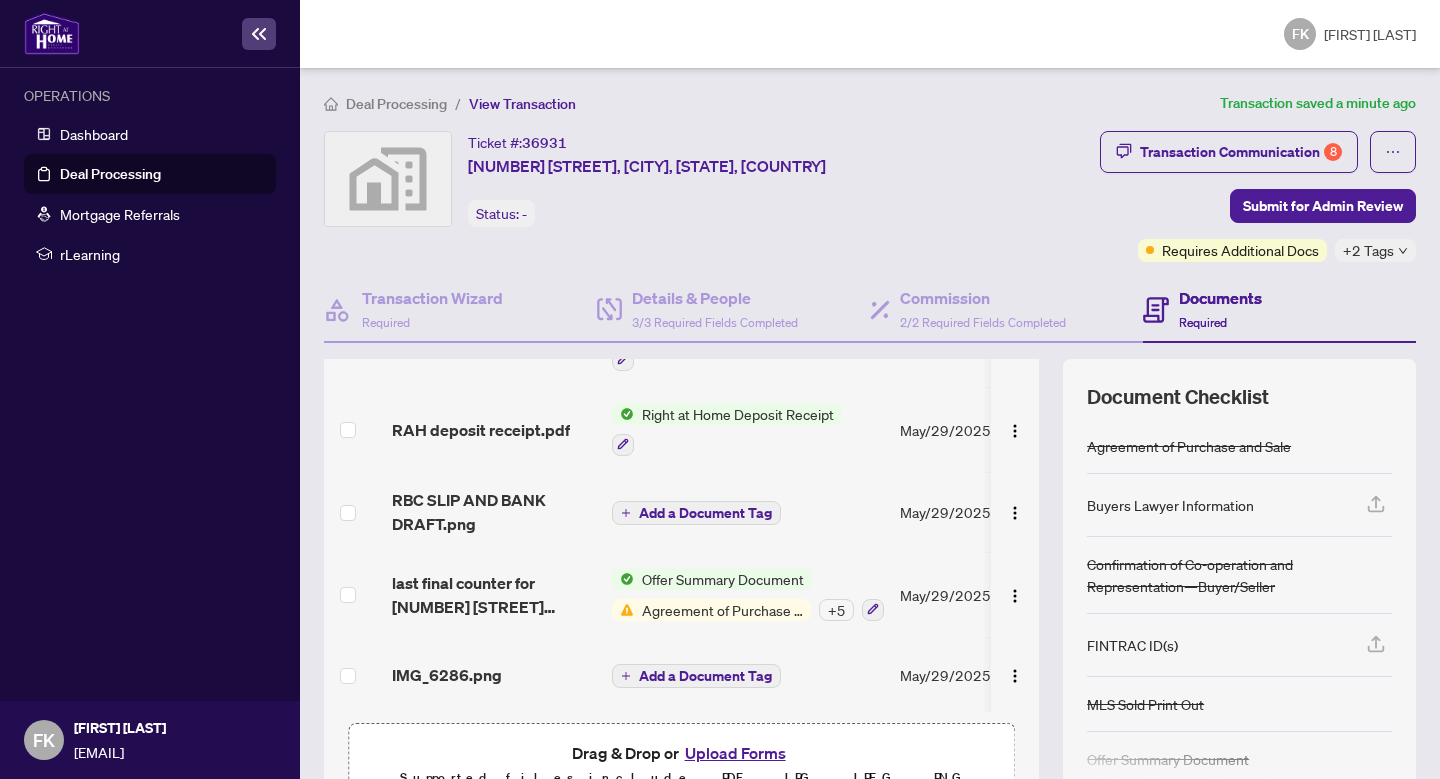 click on "Agreement of Purchase and Sale" at bounding box center (722, 610) 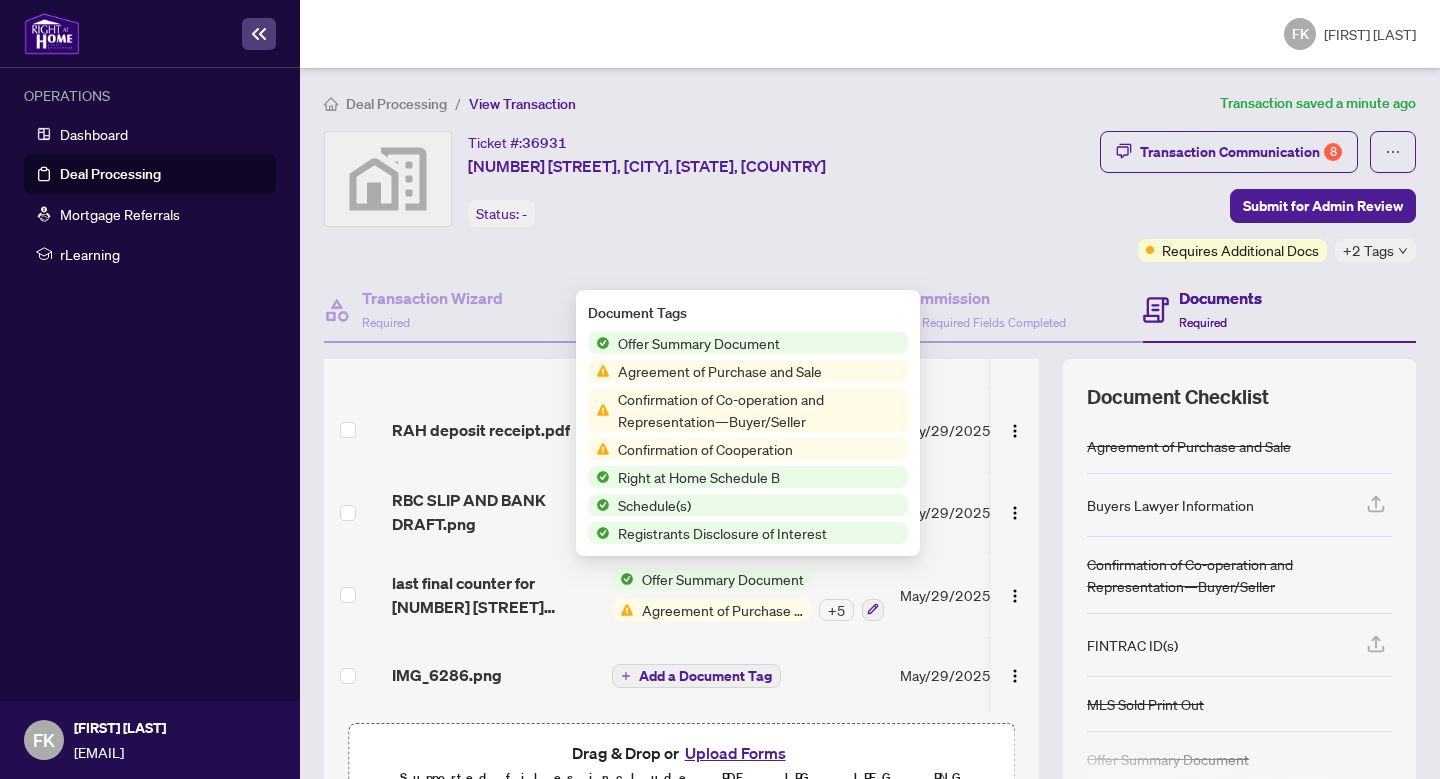 click on "Agreement of Purchase and Sale" at bounding box center [720, 371] 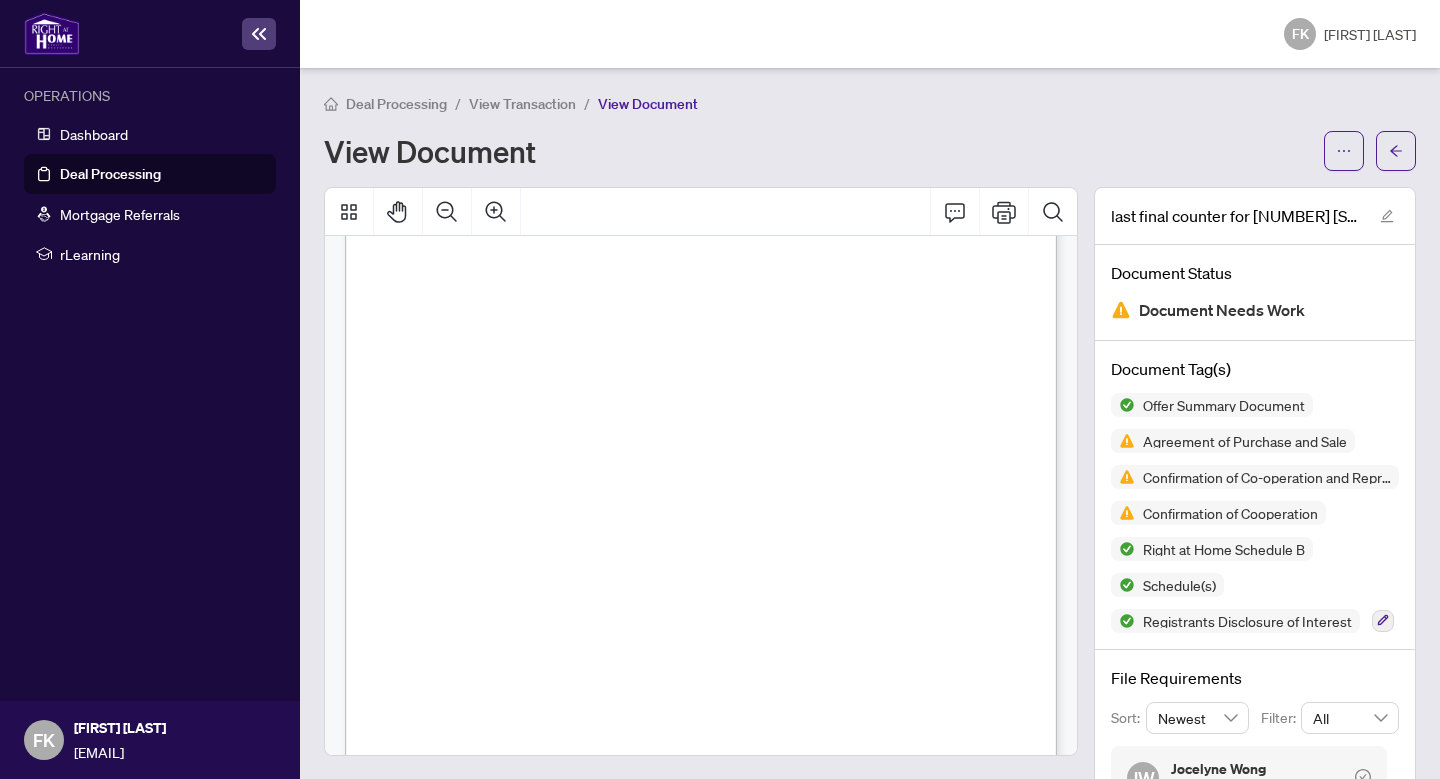 scroll, scrollTop: 0, scrollLeft: 0, axis: both 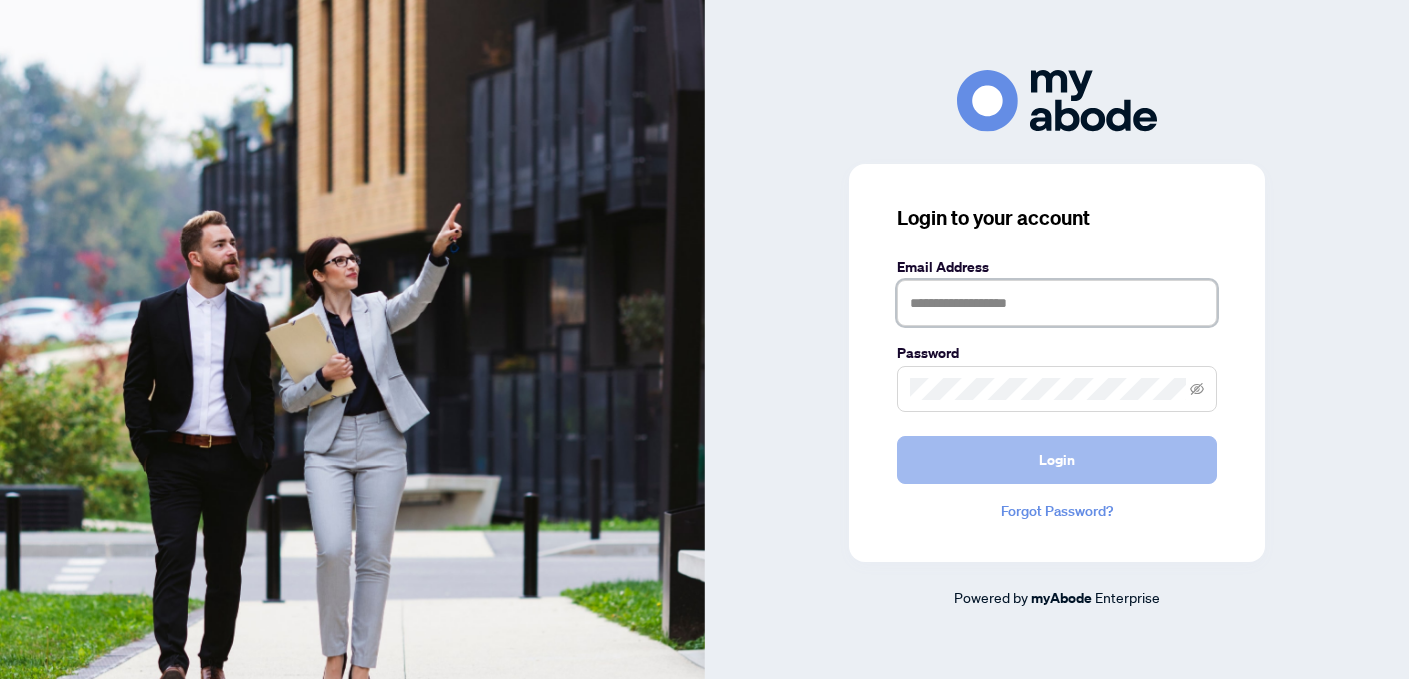 type on "**********" 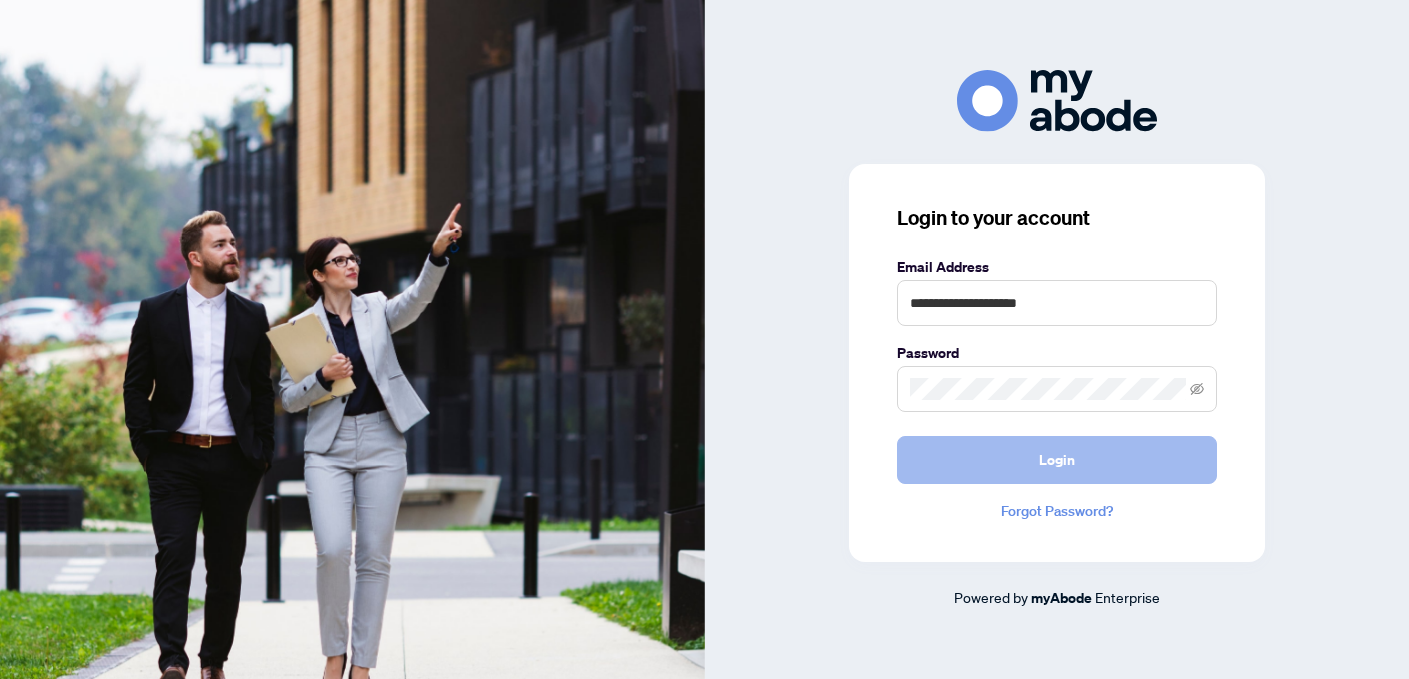 click on "Login" at bounding box center [1057, 460] 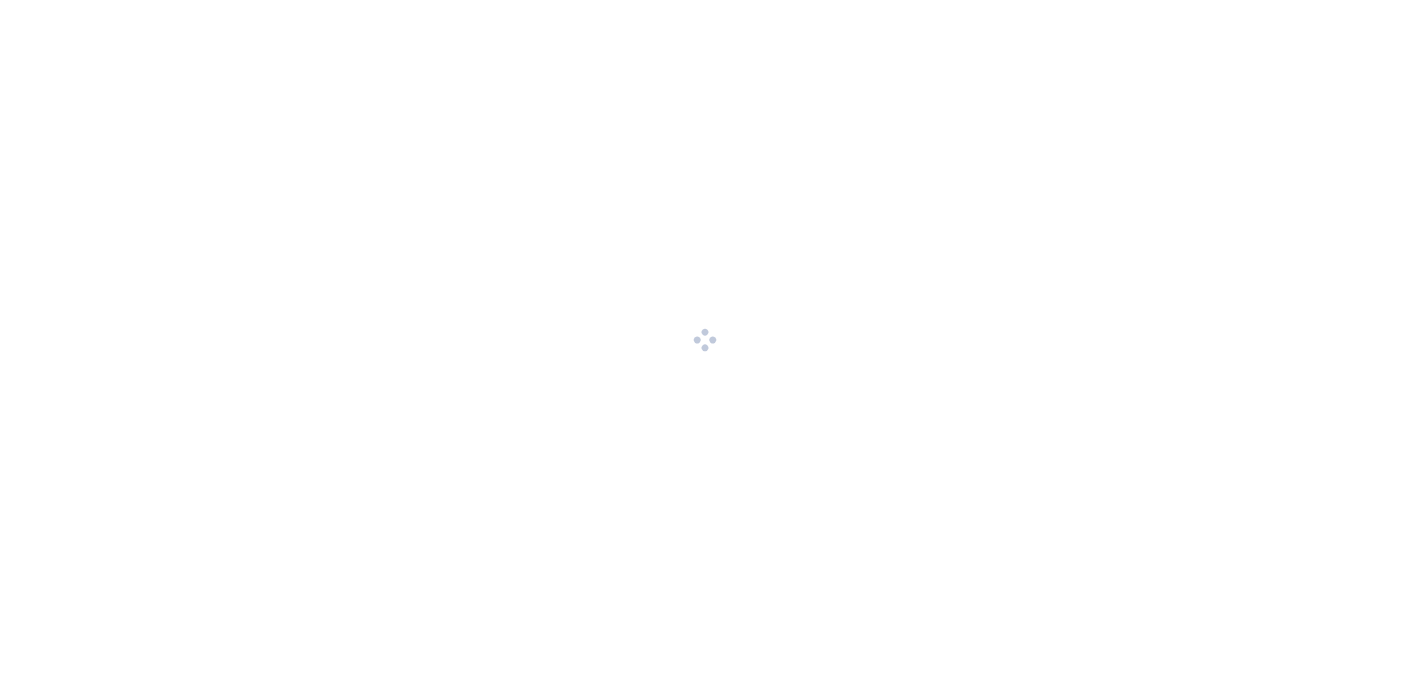 scroll, scrollTop: 0, scrollLeft: 0, axis: both 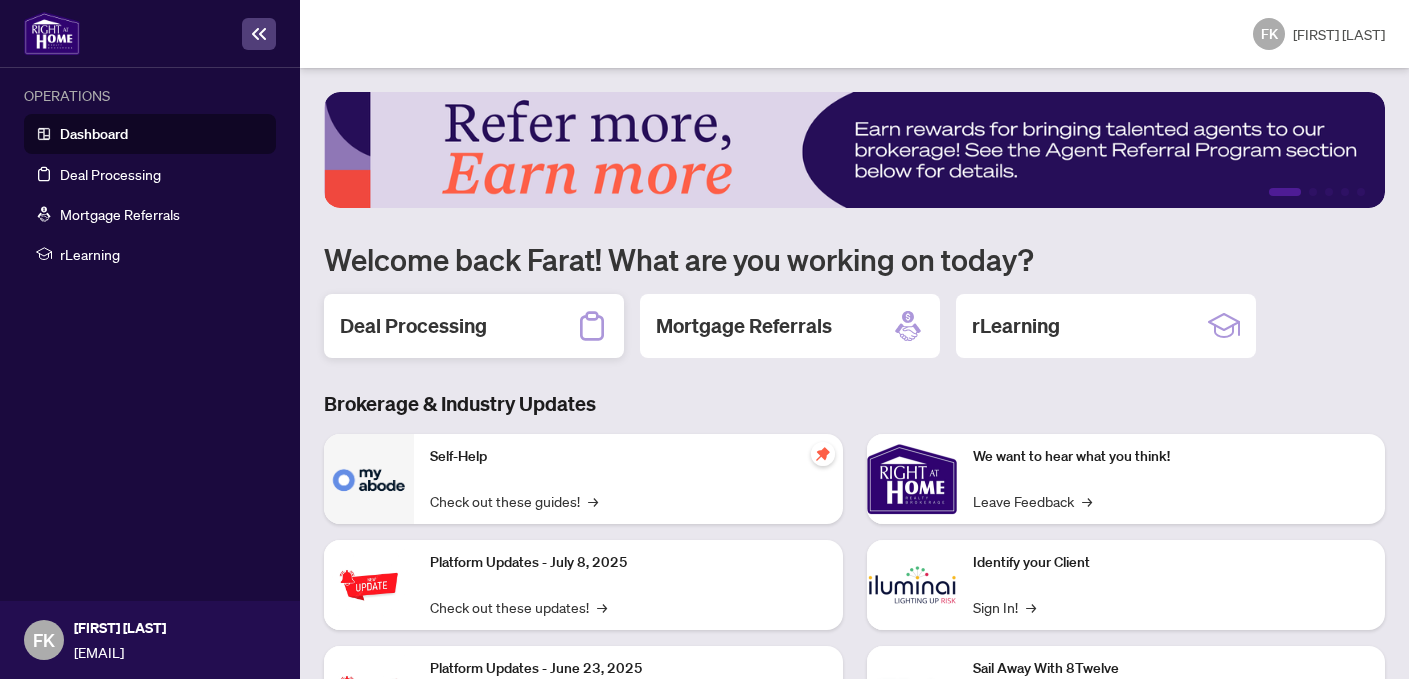 click on "Deal Processing" at bounding box center (474, 326) 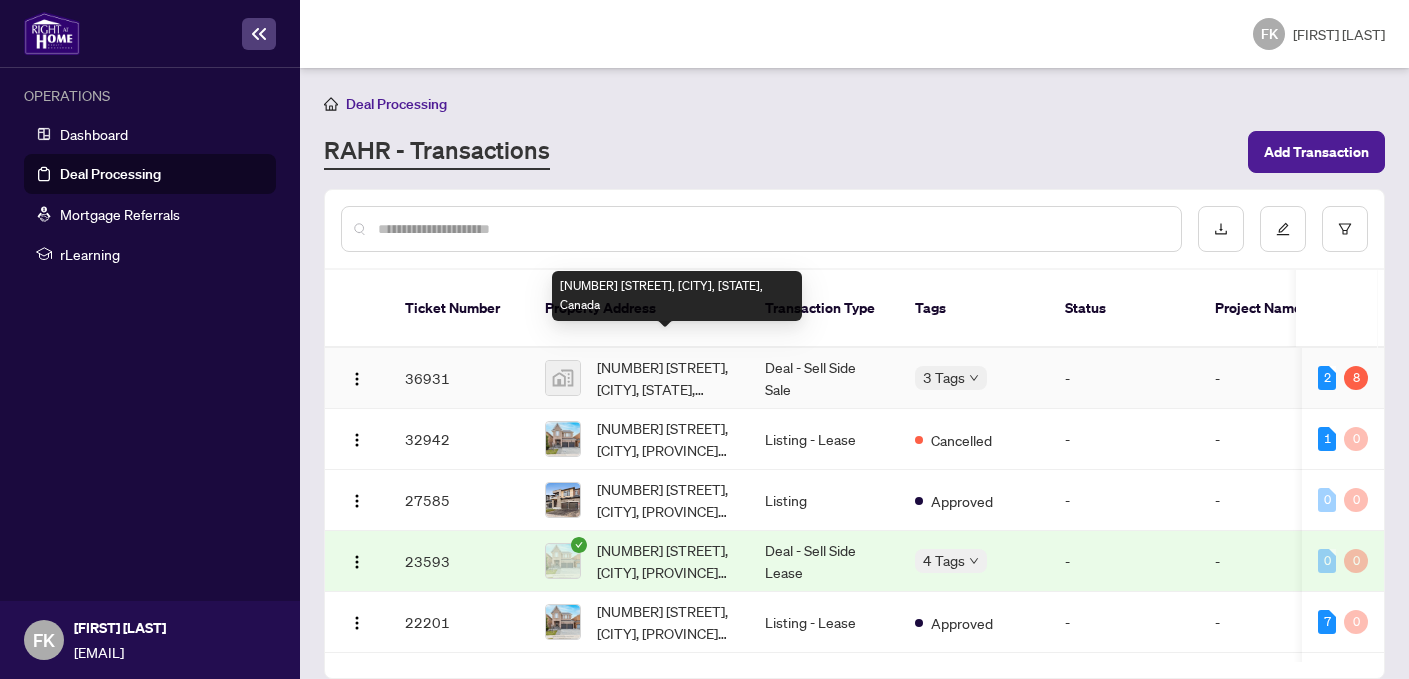 click on "[NUMBER] [STREET], [CITY], [STATE], [COUNTRY]" at bounding box center (665, 378) 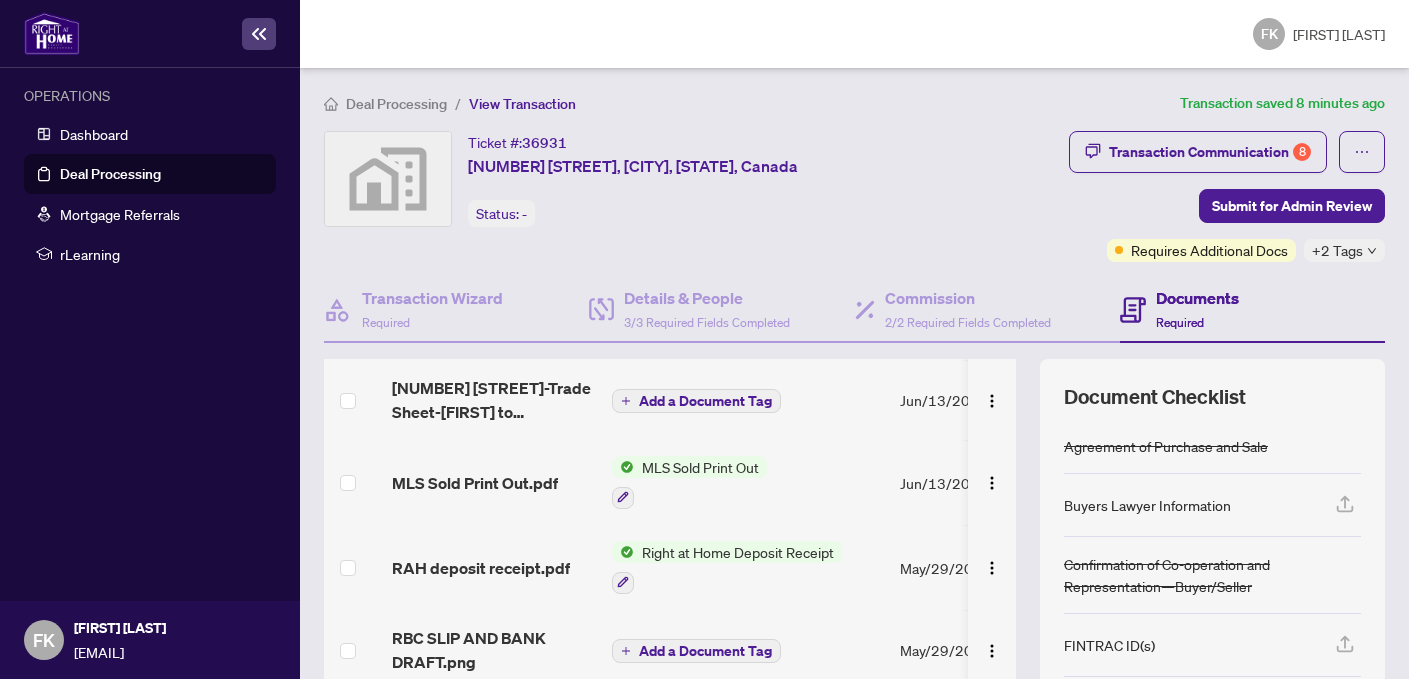 scroll, scrollTop: 353, scrollLeft: 0, axis: vertical 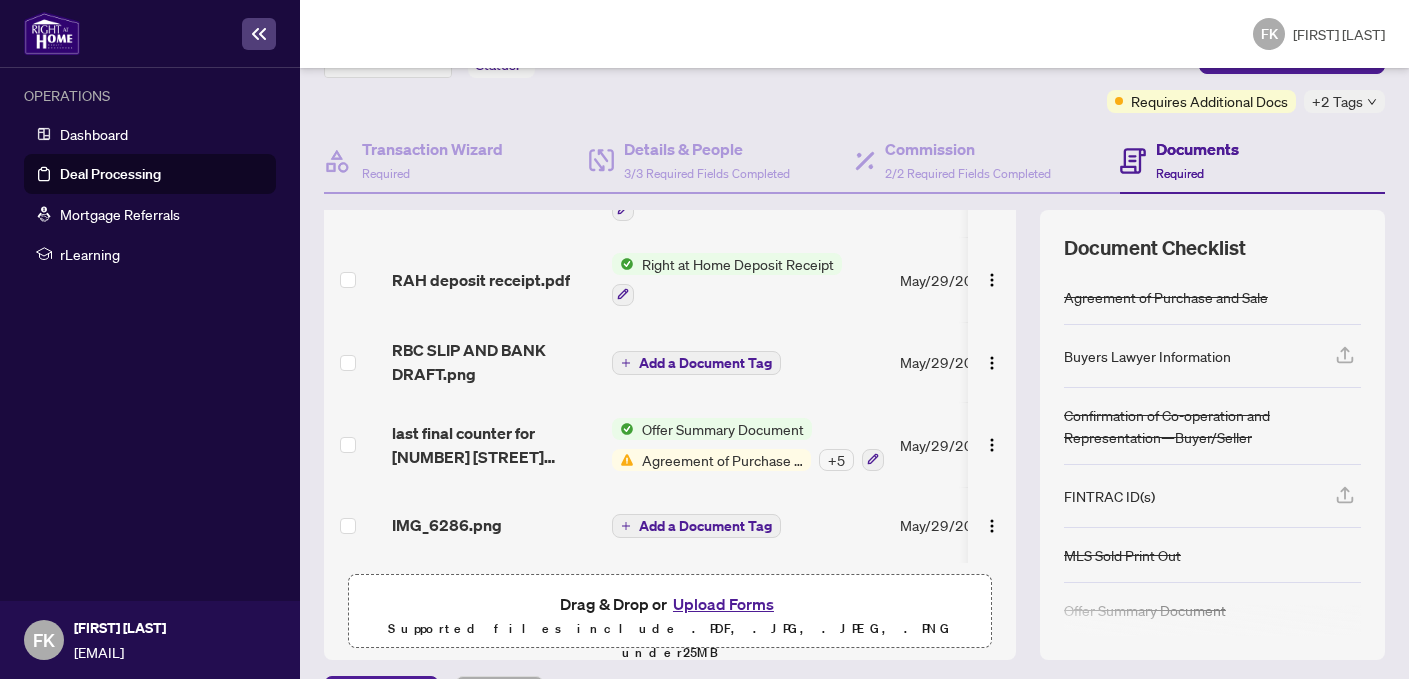 click on "Agreement of Purchase and Sale" at bounding box center (722, 460) 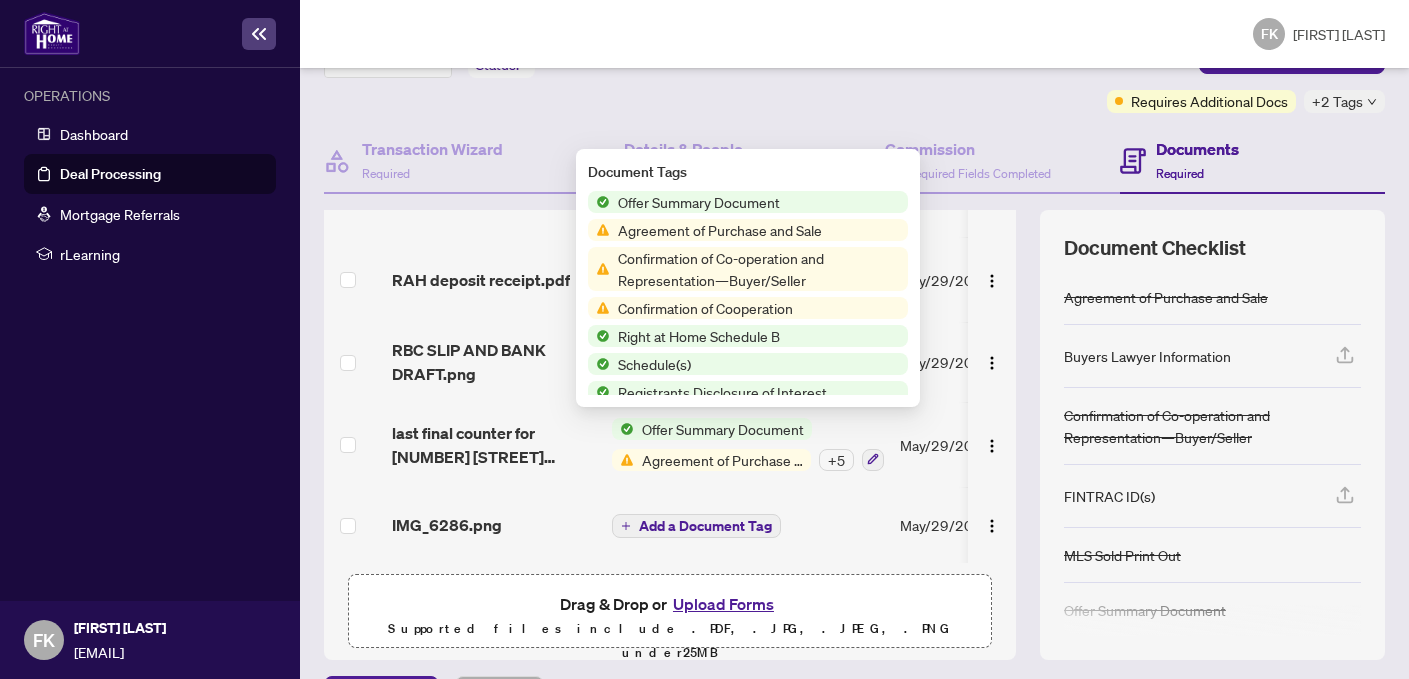 click on "Agreement of Purchase and Sale" at bounding box center (720, 230) 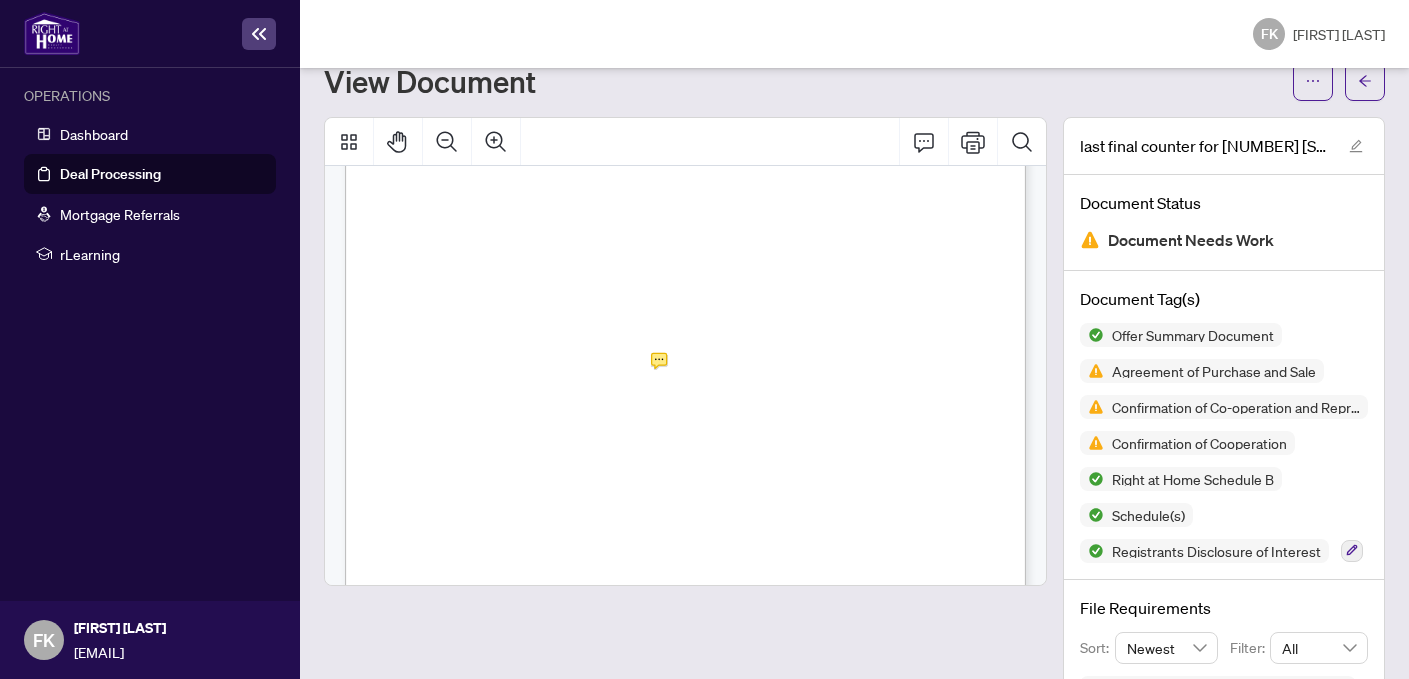scroll, scrollTop: 7542, scrollLeft: 7, axis: both 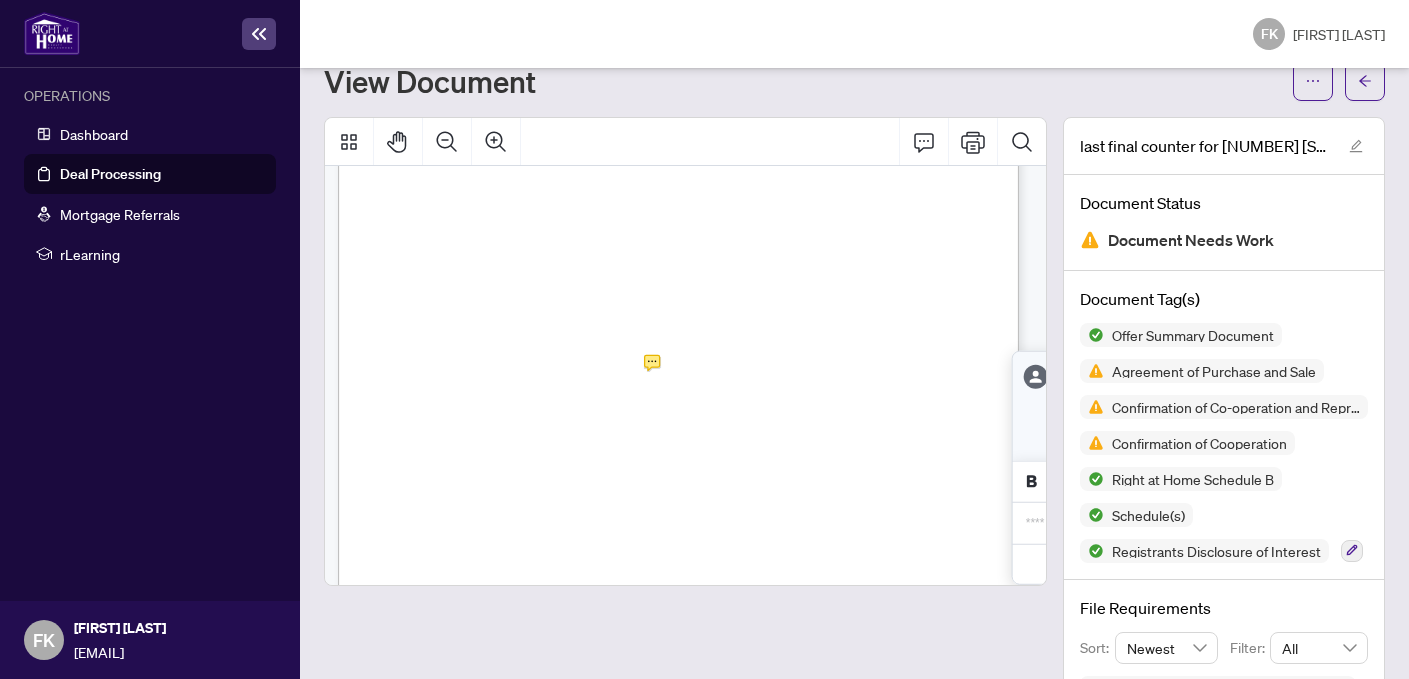 click 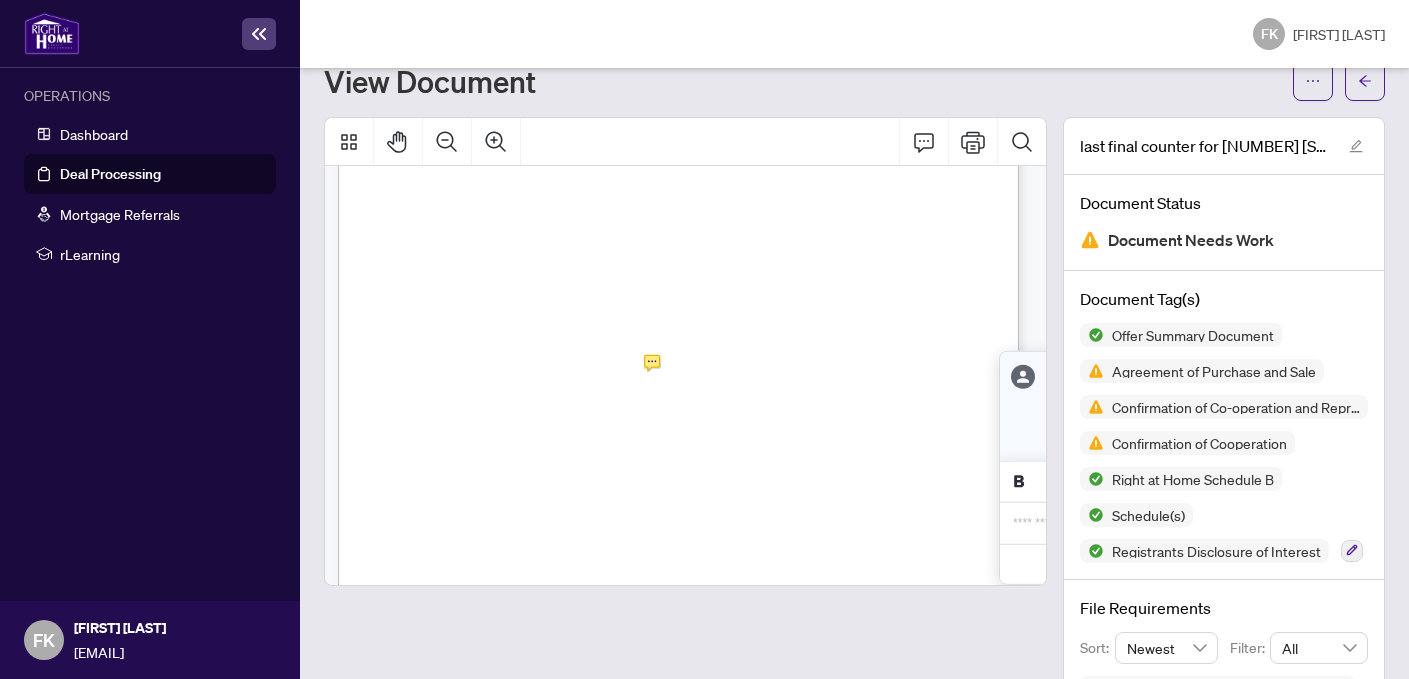 click 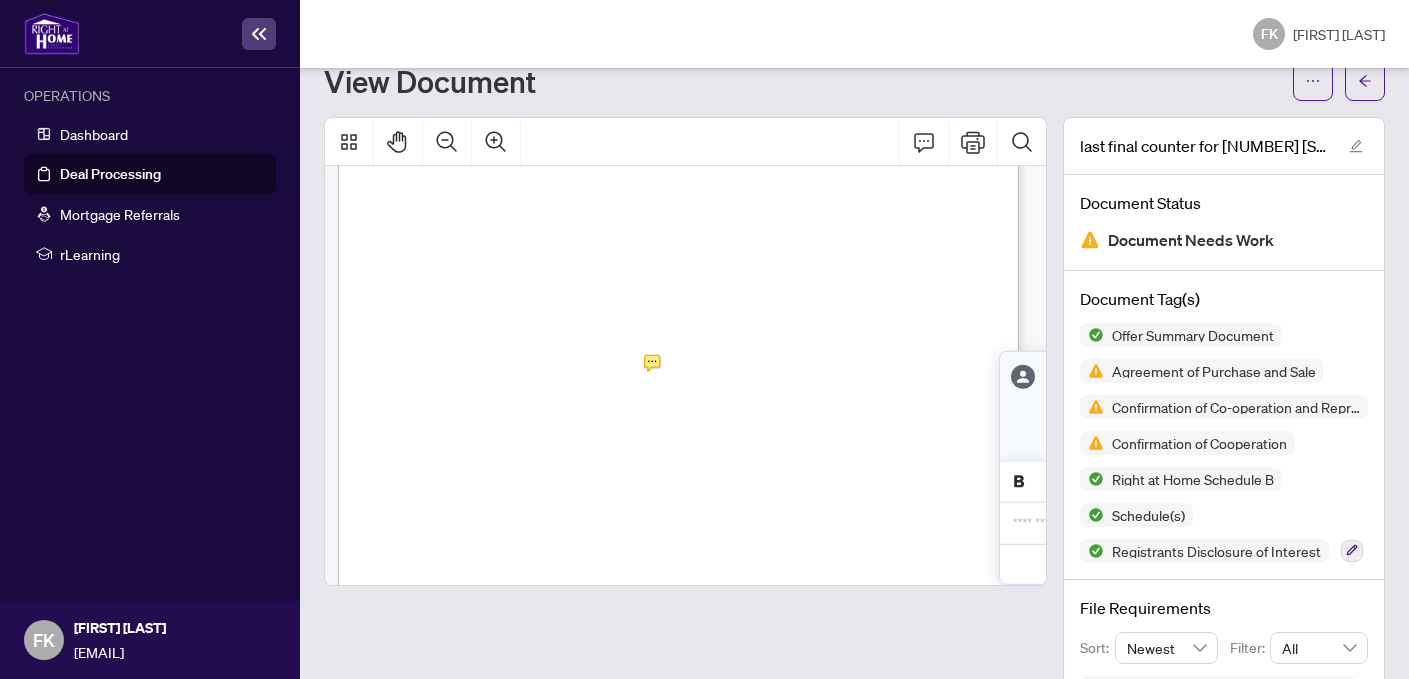click 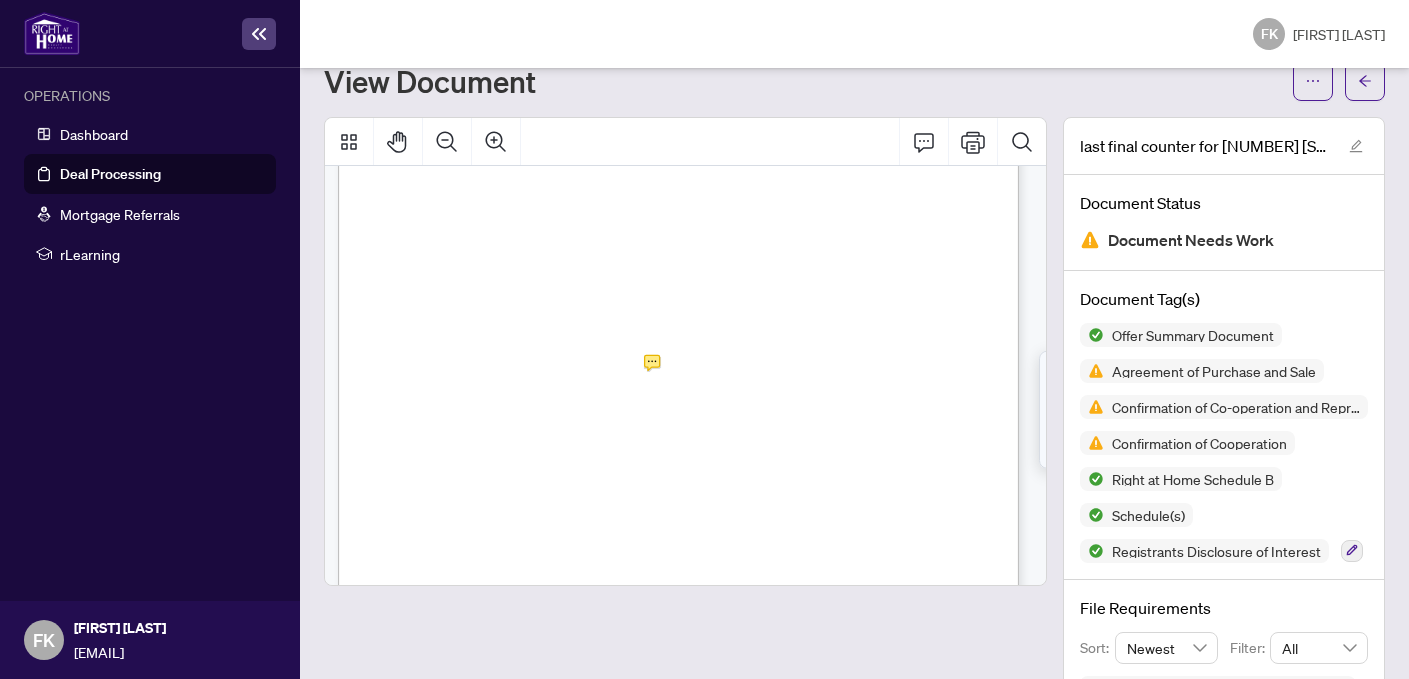 click on "Form 320 Revised 2025  Page 2 of 2
The trademarks REALTOR®, REALTORS®, MLS®, Multiple Listing Services® and associated logos are owned or controlled by  The Canadian Real Estate Association (CREA) and identify the real estate professionals who are members of CREA and the  quality of services they provide. Used under license.
© 2025, Ontario Real Estate Association (“OREA”). All rights reserved. This form was developed by OREA for the use and reproduction  by its members and licensees only. Any other use or reproduction is prohibited except with prior written consent of OREA. Do not alter  when printing or reproducing the standard pre-set portion. OREA bears no liability for your use of this form.
Commission will be payable as described above, plus applicable taxes.
COMMISSION TRUST AGREEMENT: If the above Co-operating Brokerage is receiving payment of commission from the Seller Brokerage, then the
operating Brokerage under the terms of the applicable MLS® rules and regulations.
(Date)
fi" at bounding box center [717, 362] 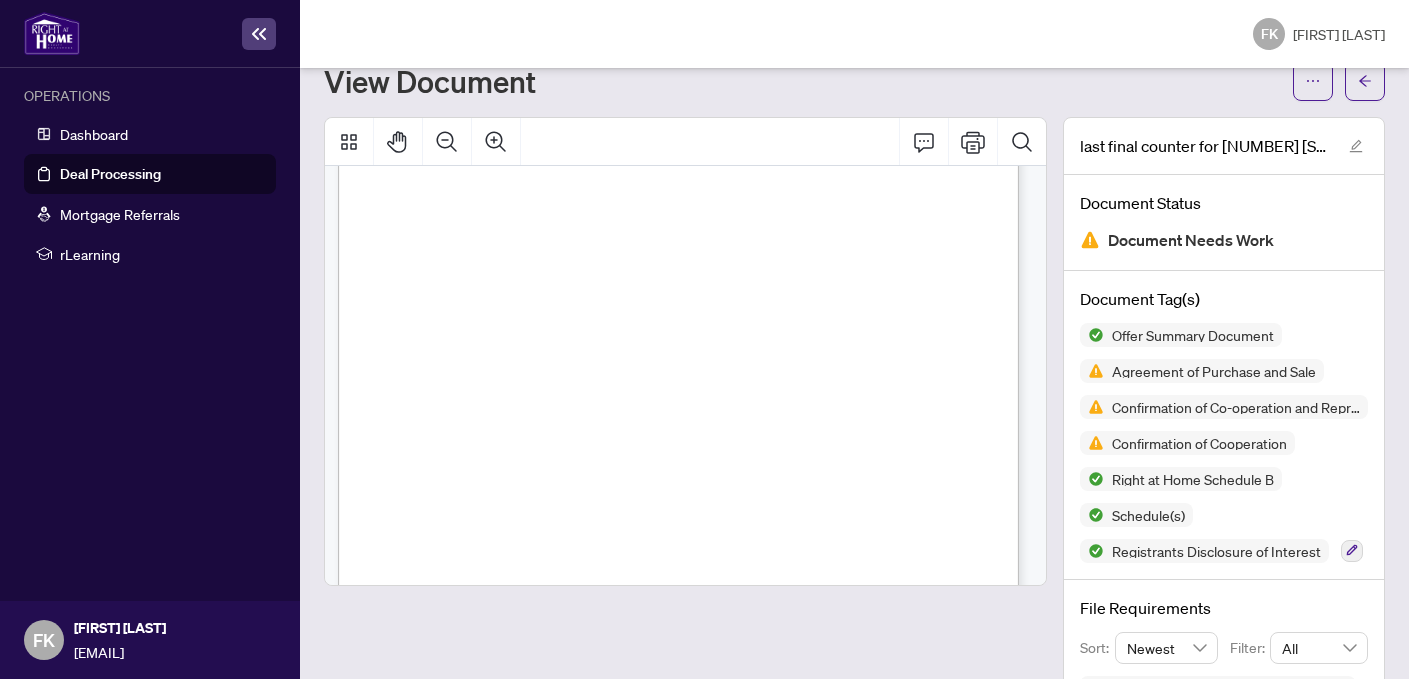 scroll, scrollTop: 5781, scrollLeft: 7, axis: both 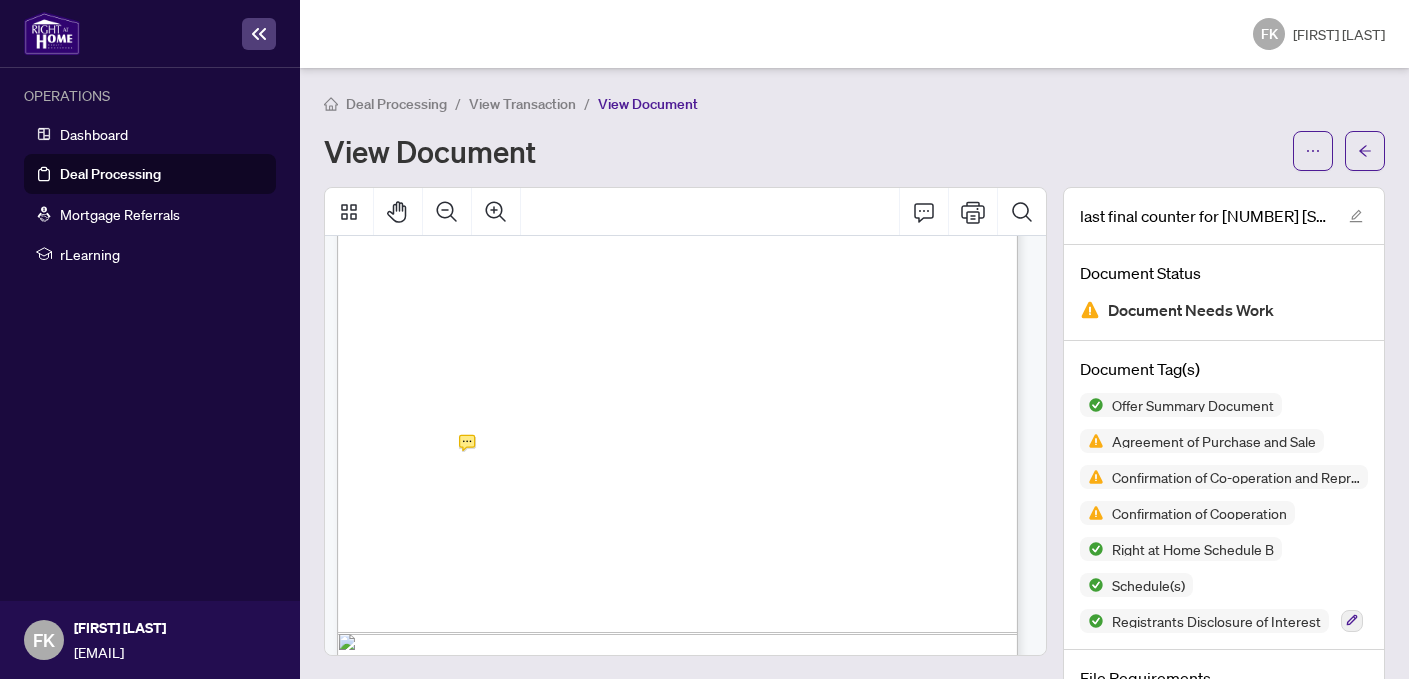 click on "Form 320 Revised 2025  Page 1 of 2
The trademarks REALTOR®, REALTORS®, MLS®, Multiple Listing Services® and associated logos are owned or controlled by  The Canadian Real Estate Association (CREA) and identify the real estate professionals who are members of CREA and the  quality of services they provide. Used under license.
© 2025, Ontario Real Estate Association (“OREA”). All rights reserved. This form was developed by OREA for the use and reproduction  by its members and licensees only. Any other use or reproduction is prohibited except with prior written consent of OREA. Do not alter  when printing or reproducing the standard pre-set portion. OREA bears no liability for your use of this form.
Con fi rmation of Co-operation  and Representation
Buyer/Seller  Form 320
for use in the Province of Ontario
BUYER: SELLER: DEFINITIONS AND INTERPRETATIONS:  For the purposes of this Con fi rmation of Co-operation and Representation:
Commission shall be deemed to include other remuneration.
fi a)  &" at bounding box center (716, 357) 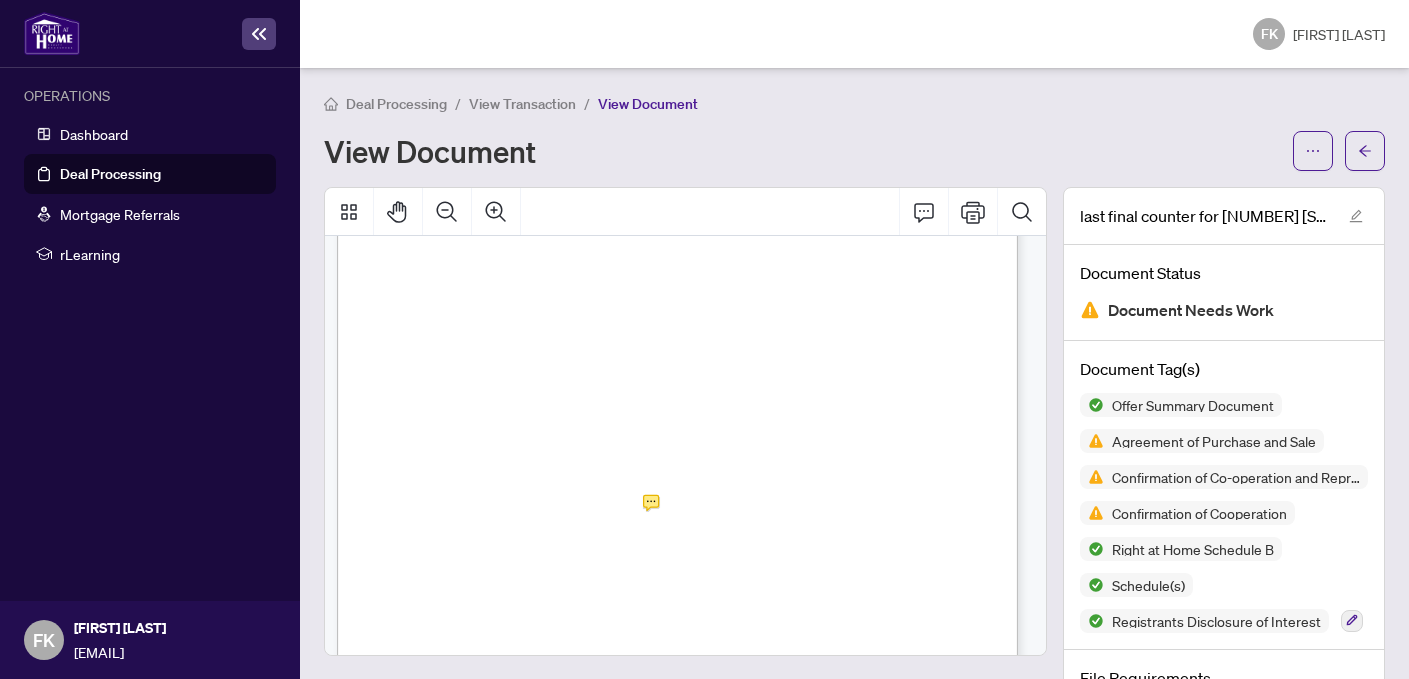 scroll, scrollTop: 7477, scrollLeft: 8, axis: both 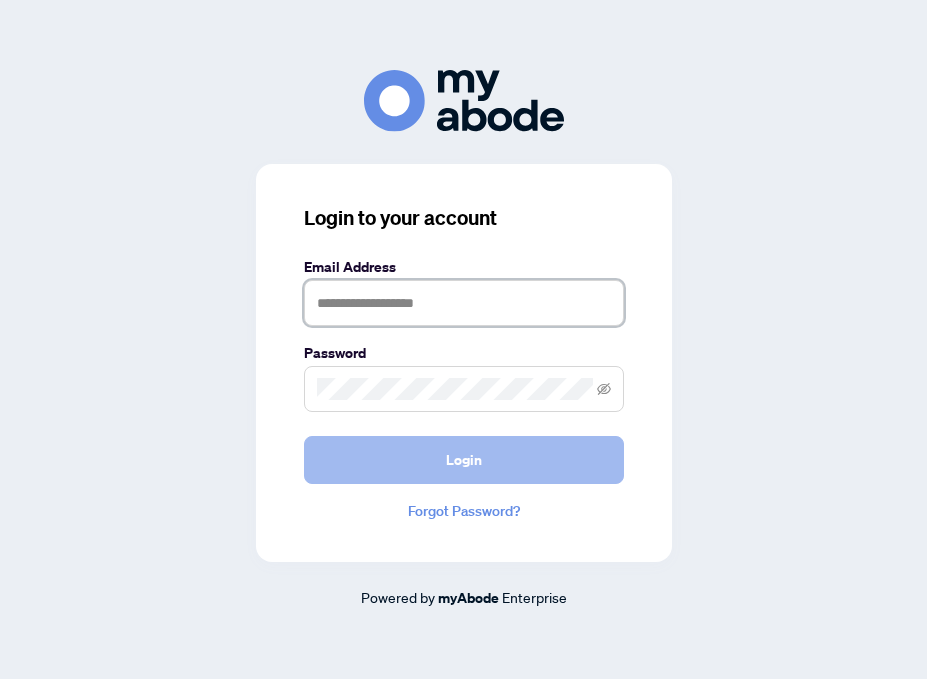 type on "**********" 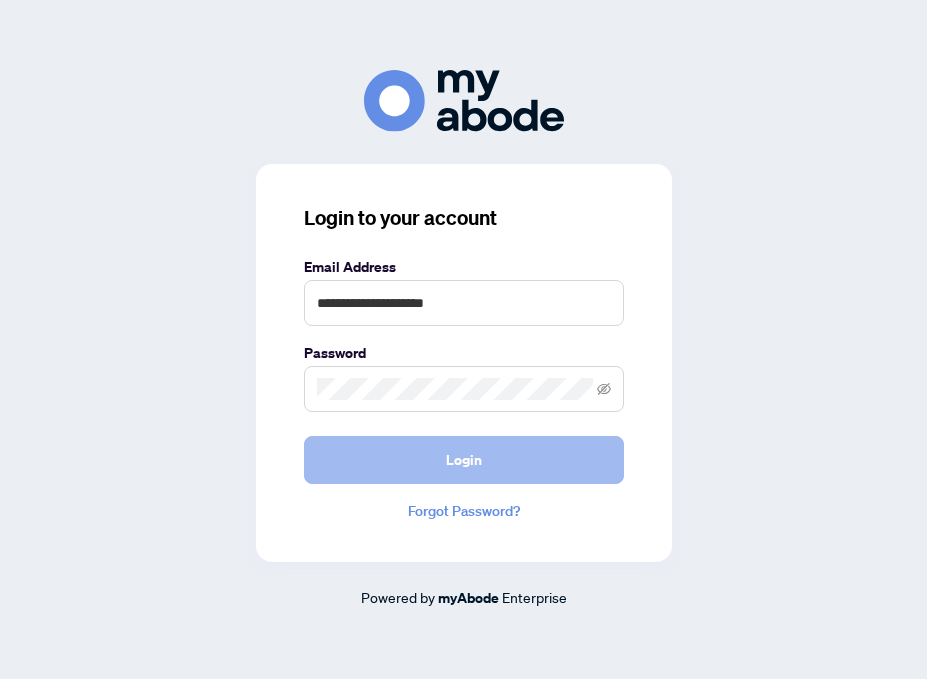 click on "Login" at bounding box center (464, 460) 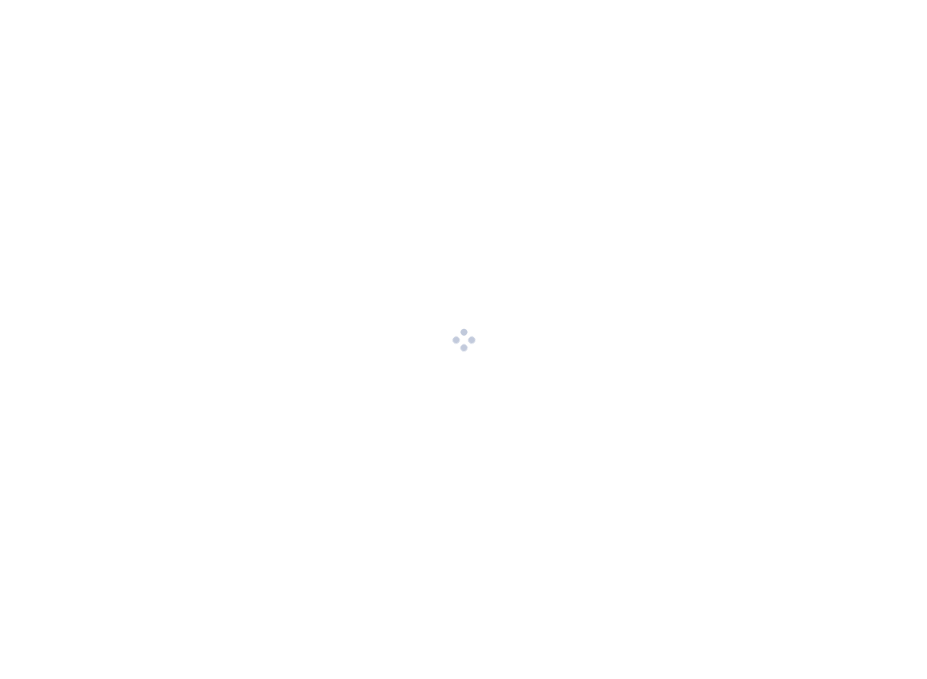 scroll, scrollTop: 0, scrollLeft: 0, axis: both 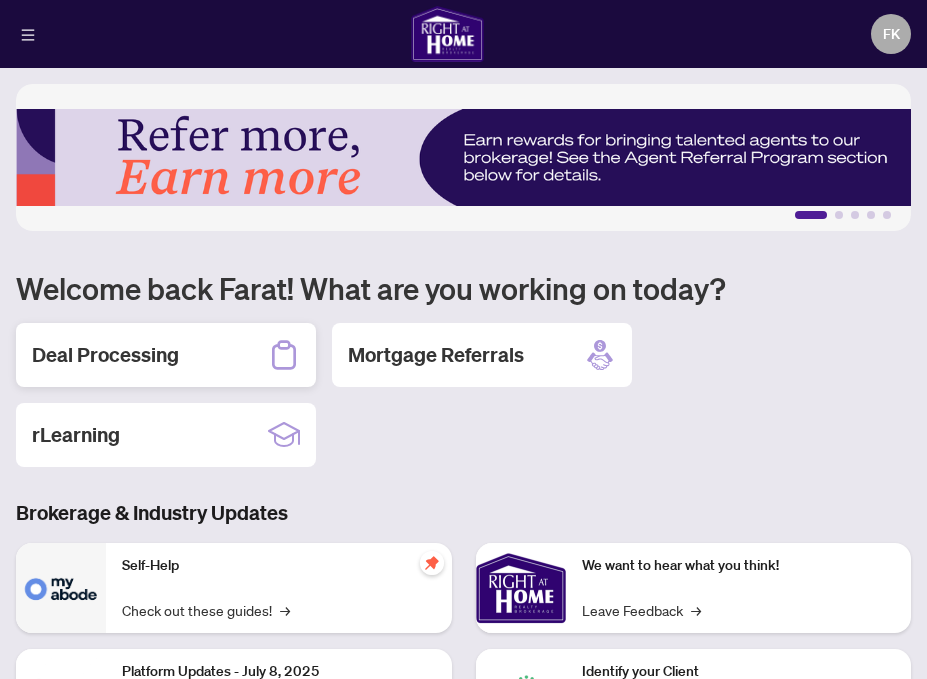 click on "Deal Processing" at bounding box center [105, 355] 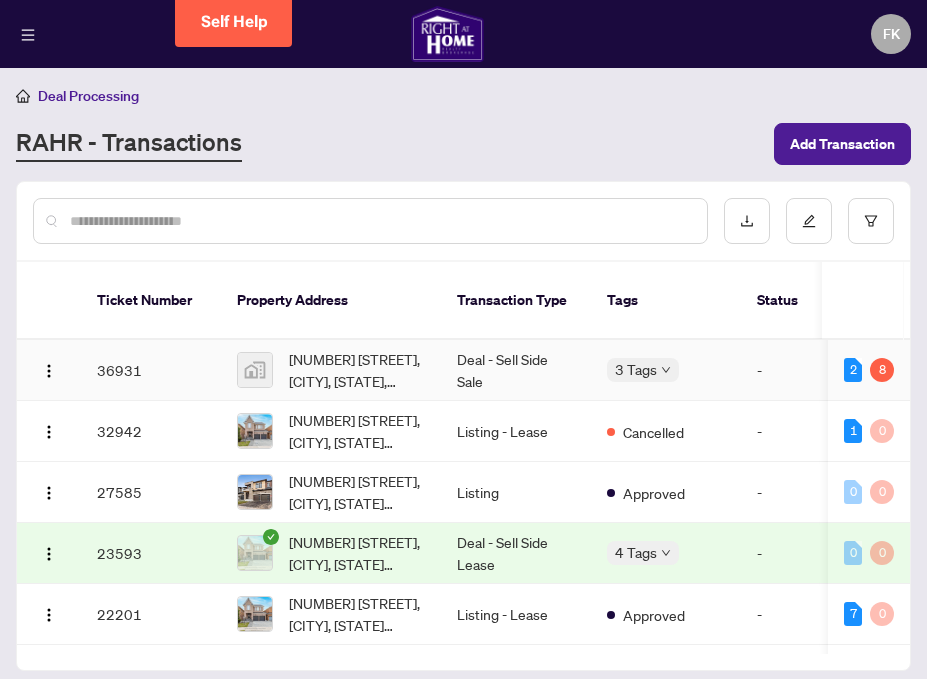 click on "[NUMBER] [STREET], [CITY], [STATE], Canada" at bounding box center (331, 370) 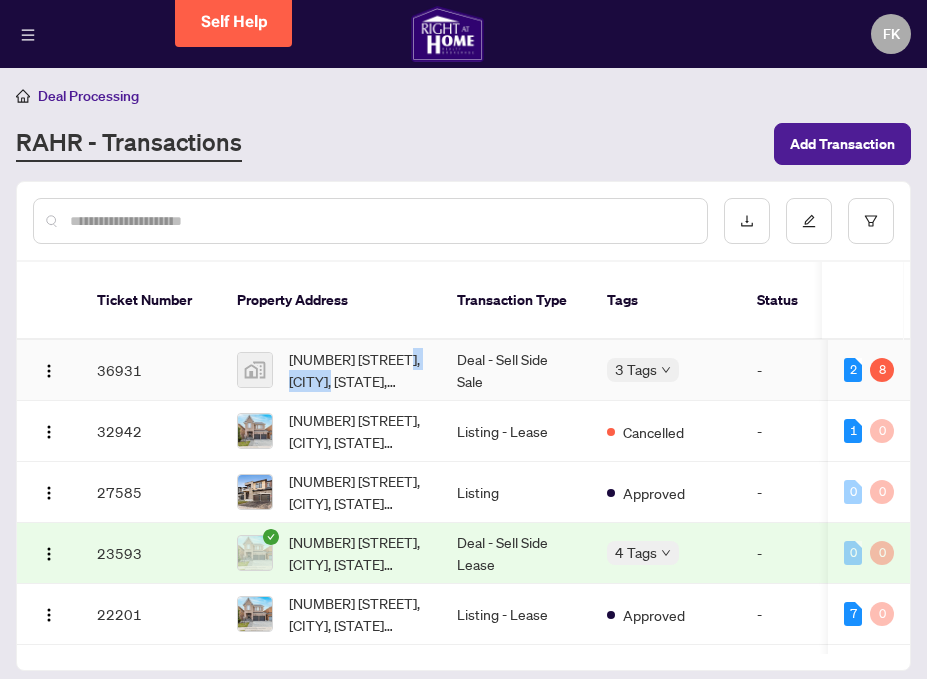 click on "[NUMBER] [STREET], [CITY], [STATE], Canada" at bounding box center [331, 370] 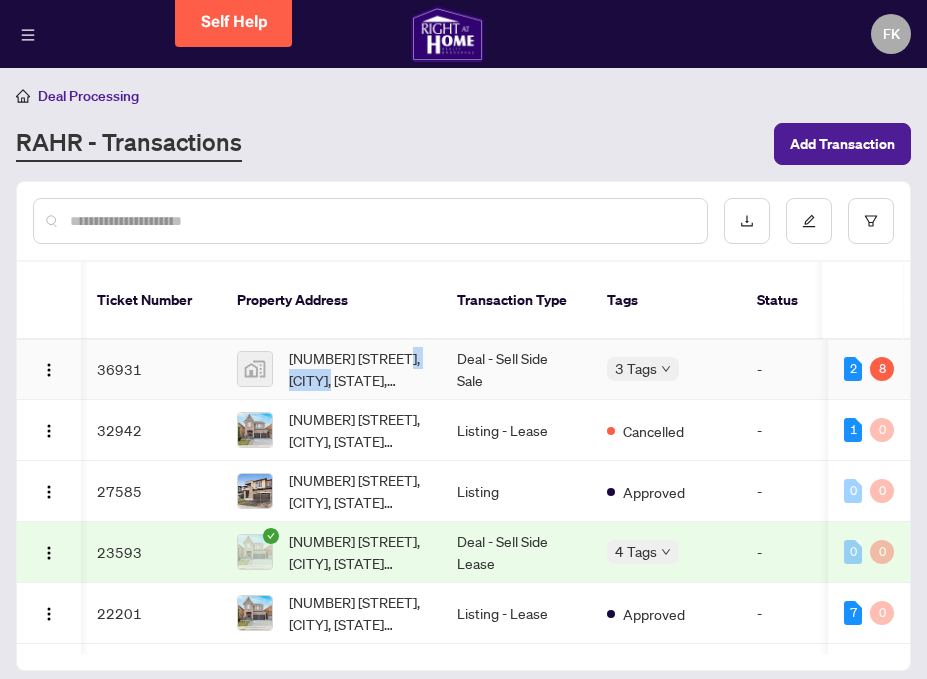 scroll, scrollTop: 1, scrollLeft: 4, axis: both 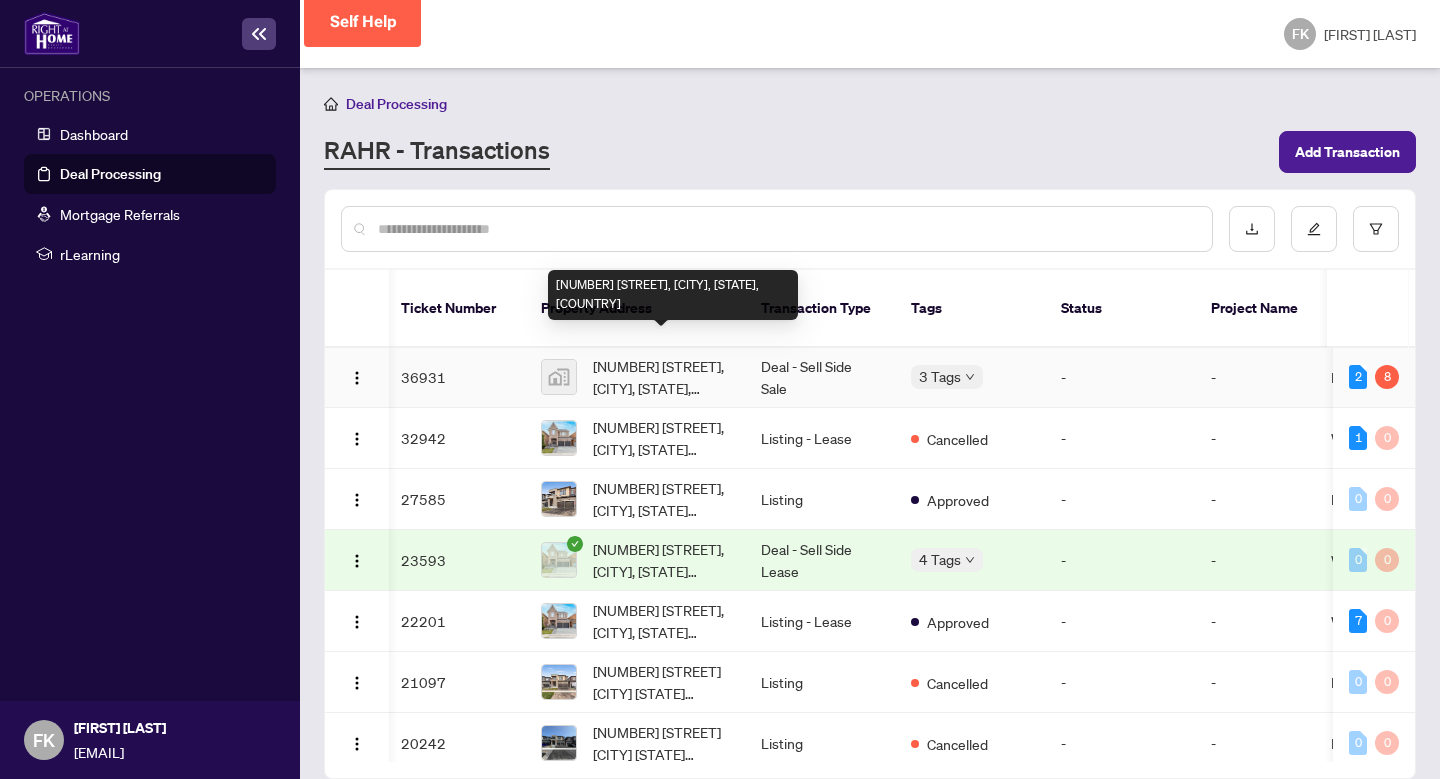 click on "[NUMBER] [STREET], [CITY], [STATE], Canada" at bounding box center [661, 377] 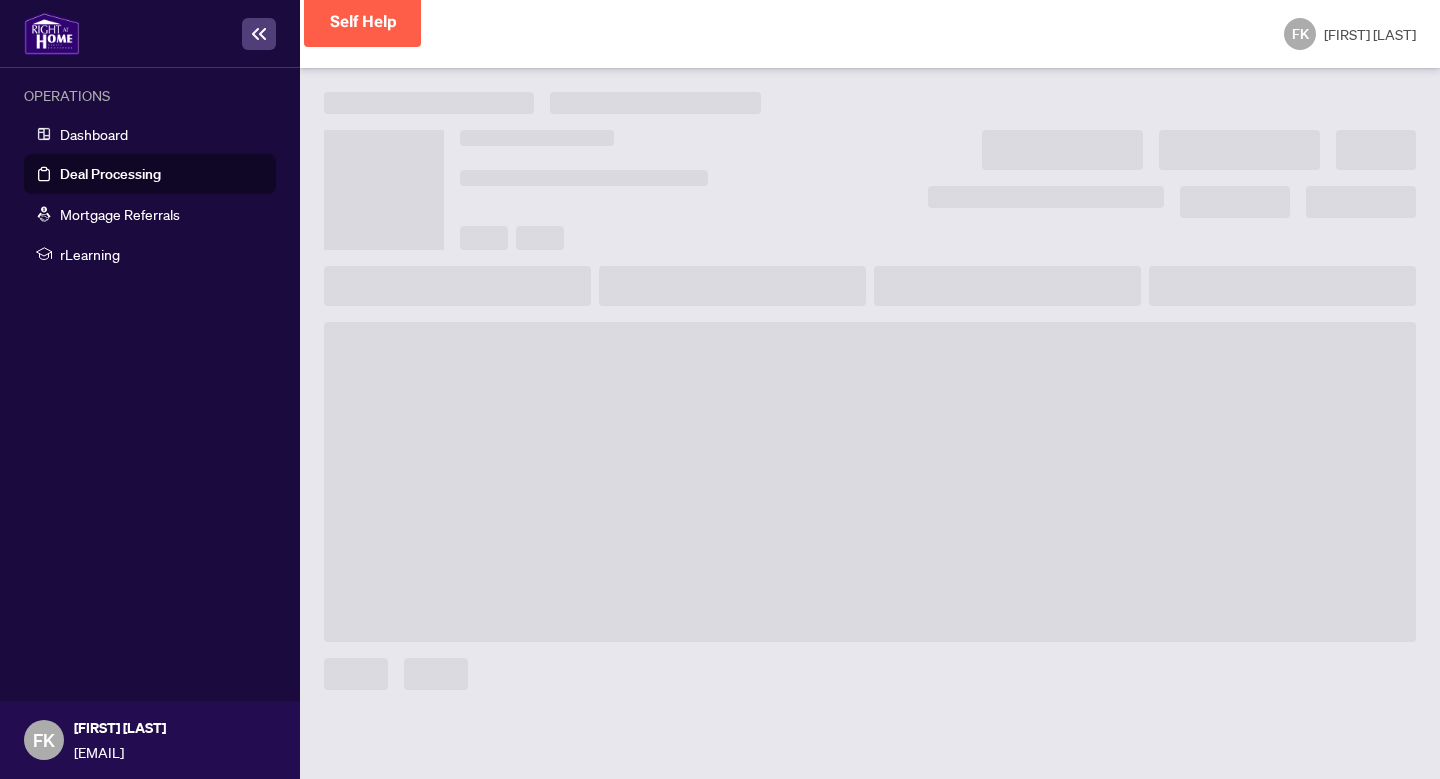 click at bounding box center [870, 482] 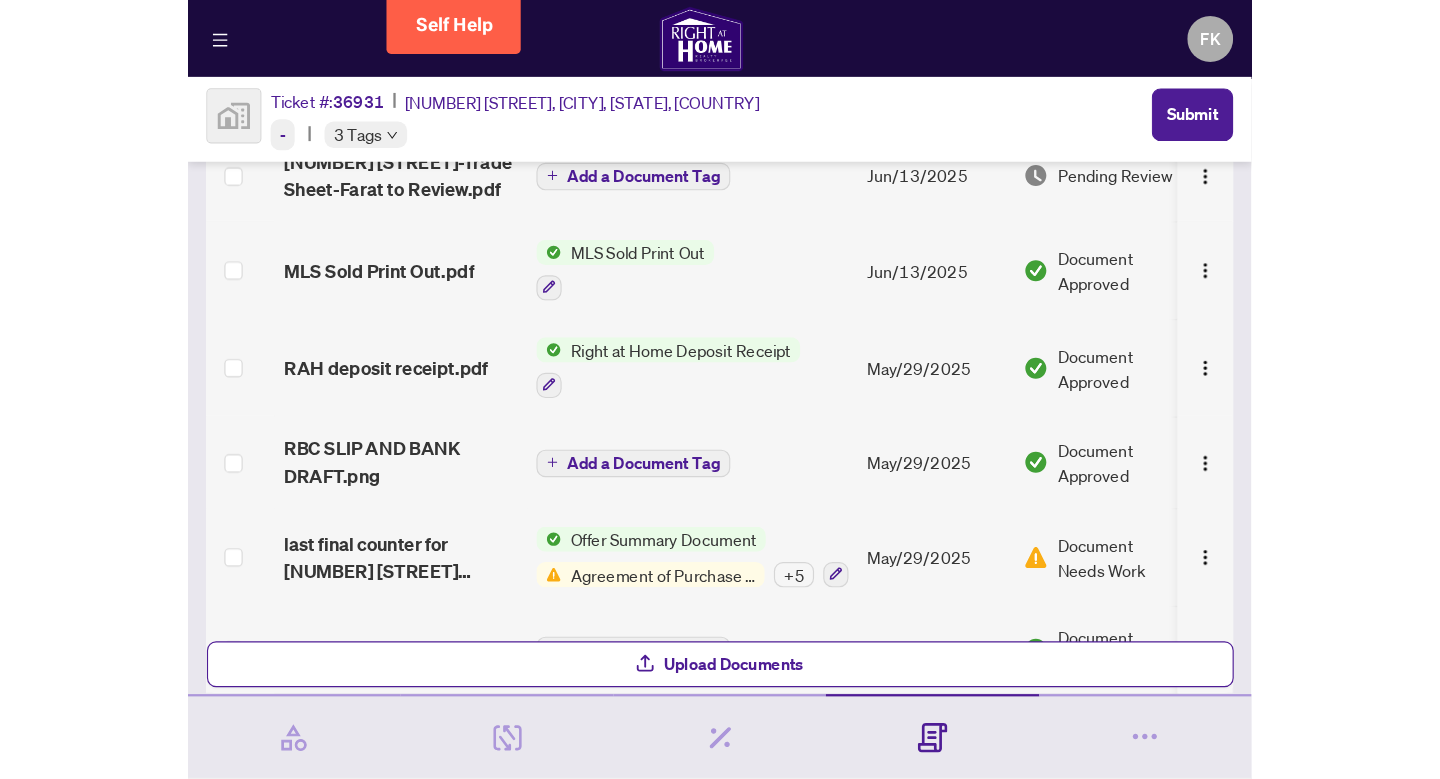 scroll, scrollTop: 454, scrollLeft: 0, axis: vertical 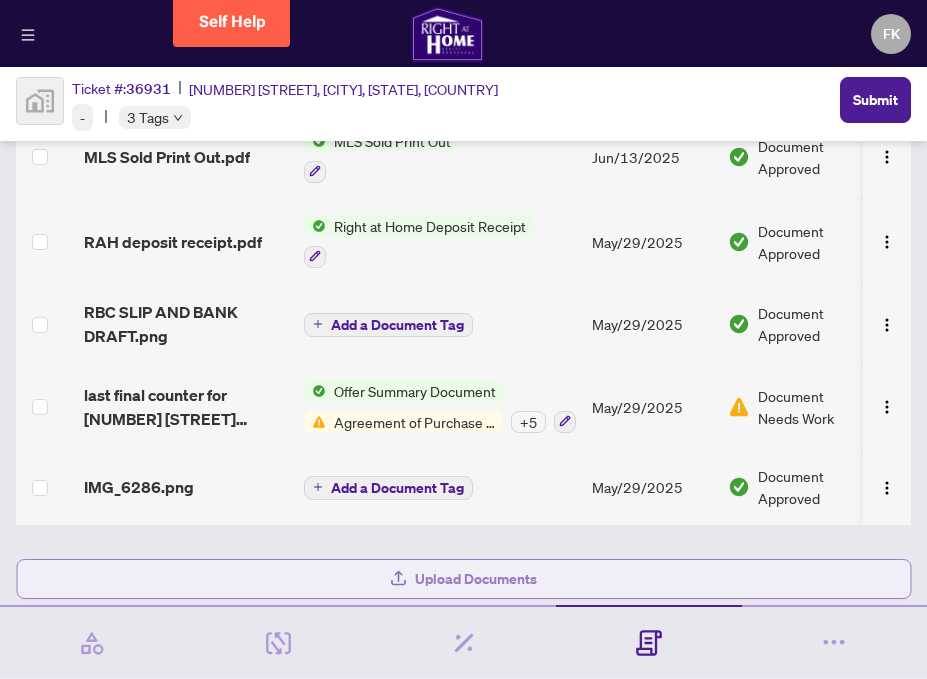 click on "Upload Documents" at bounding box center (476, 579) 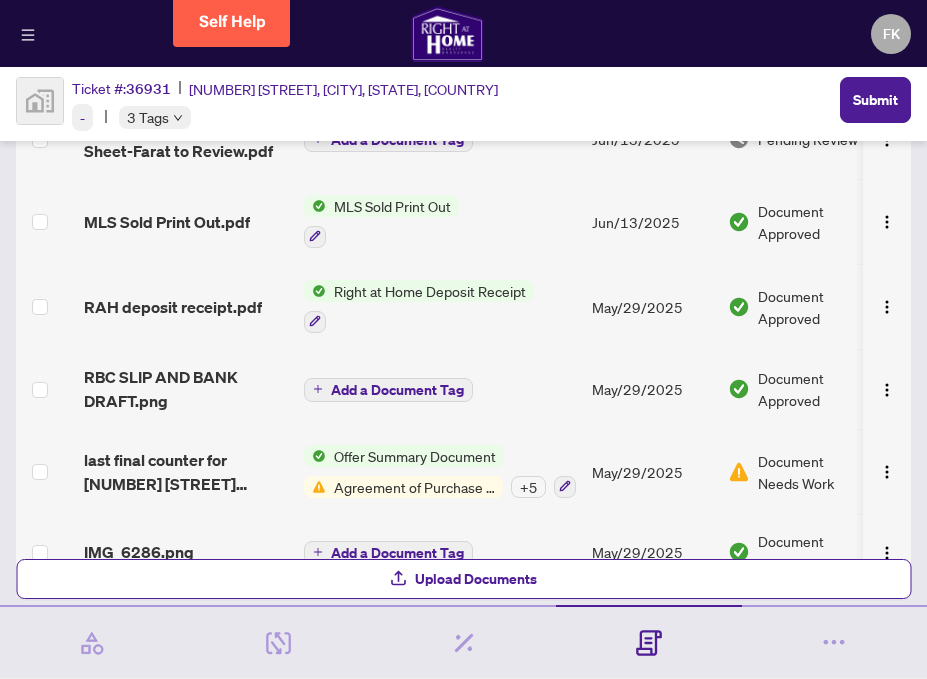 scroll, scrollTop: 454, scrollLeft: 0, axis: vertical 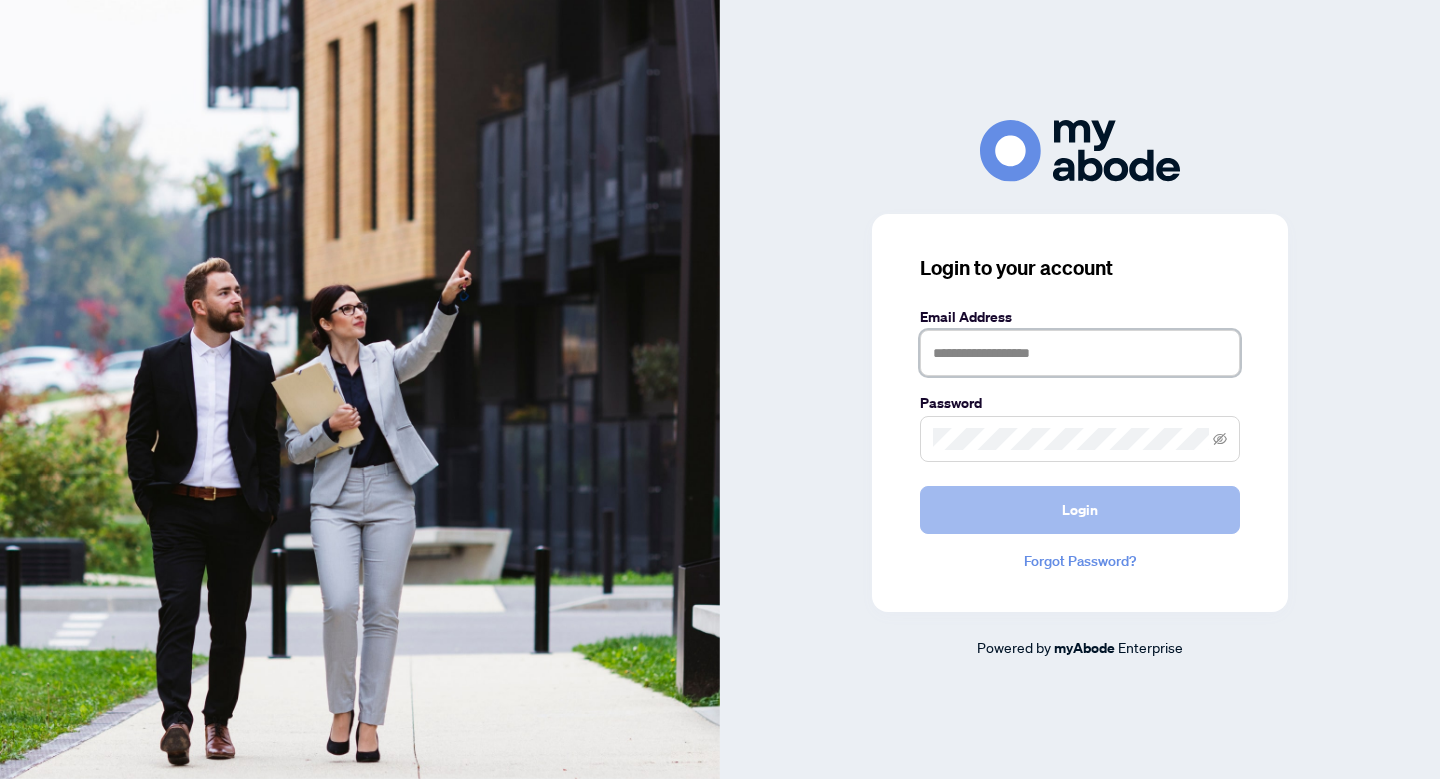 type on "**********" 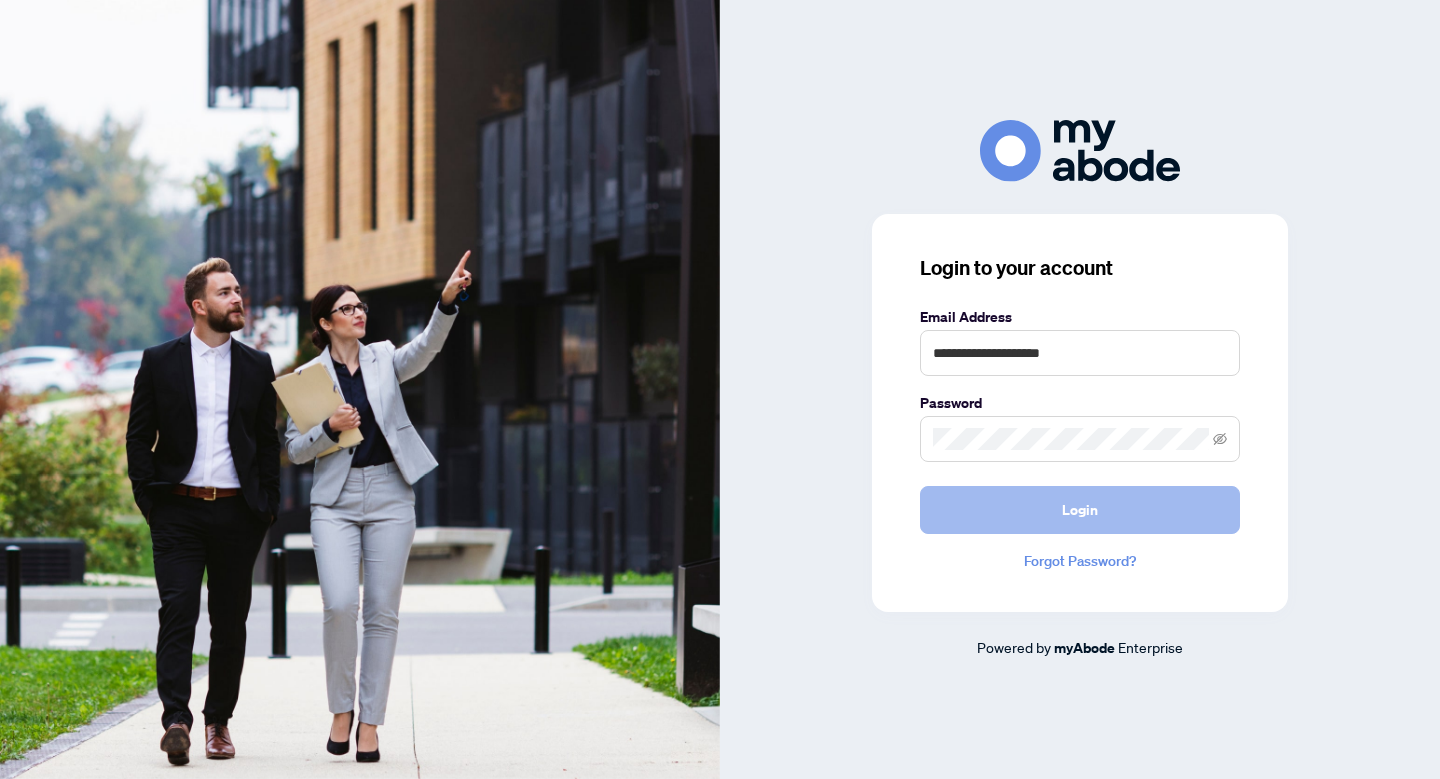 click on "Login" at bounding box center [1080, 510] 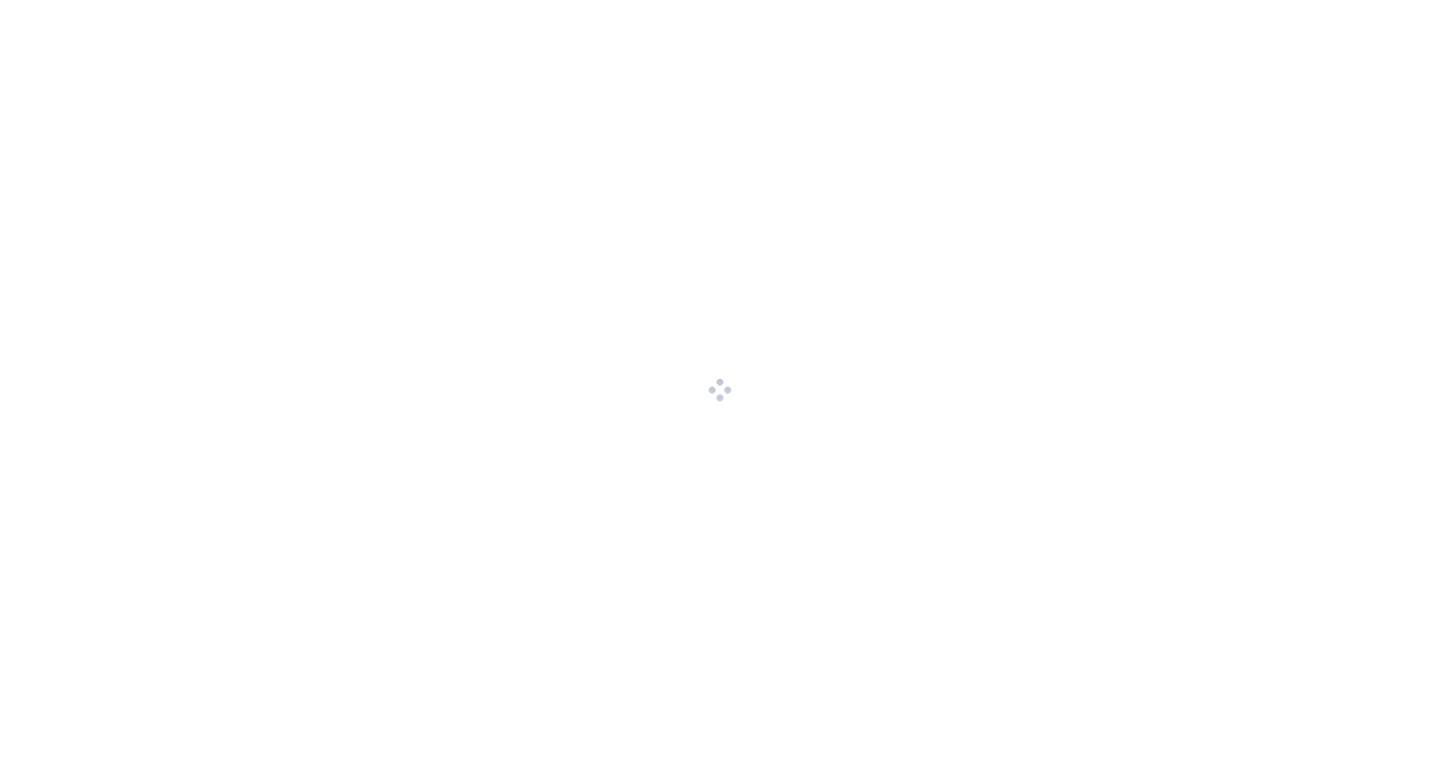 scroll, scrollTop: 0, scrollLeft: 0, axis: both 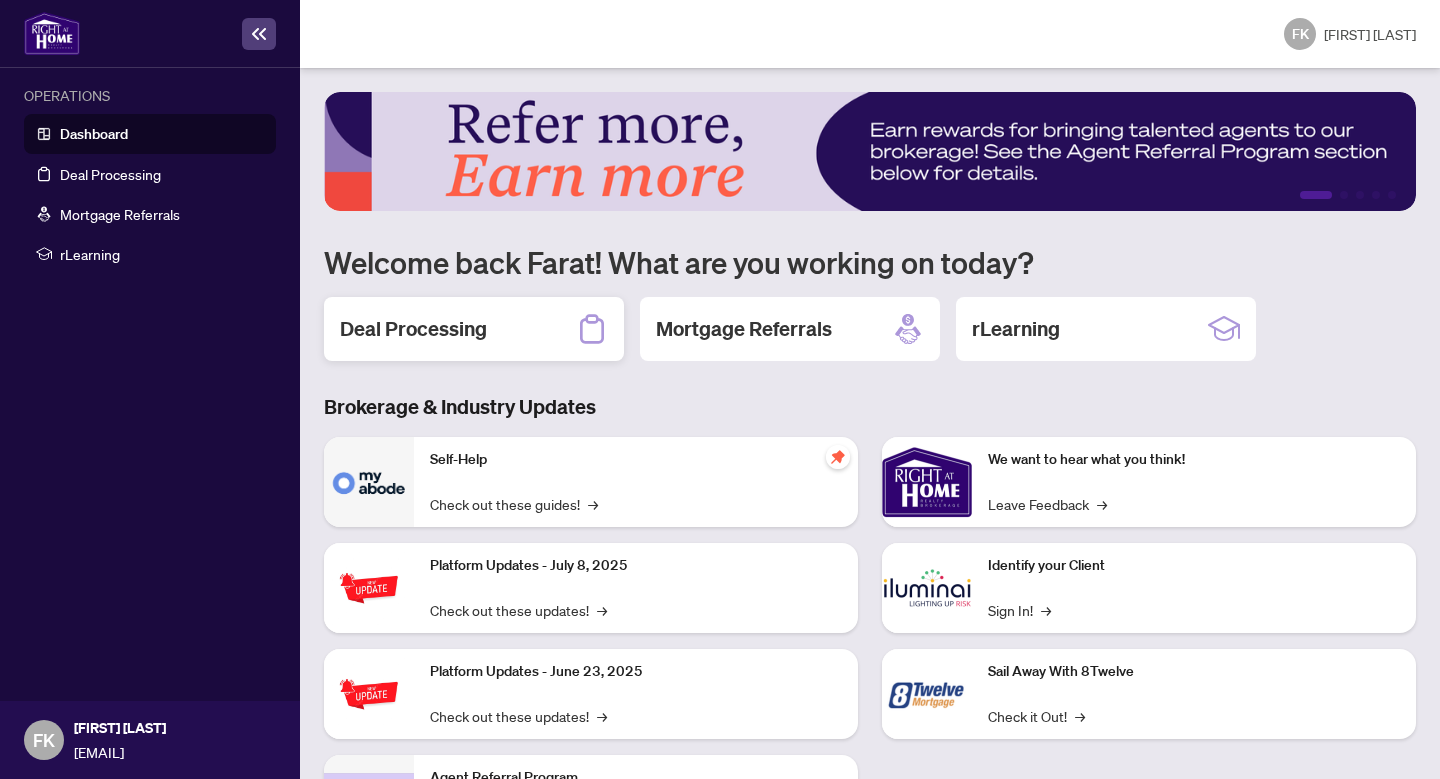click on "Deal Processing" at bounding box center [474, 329] 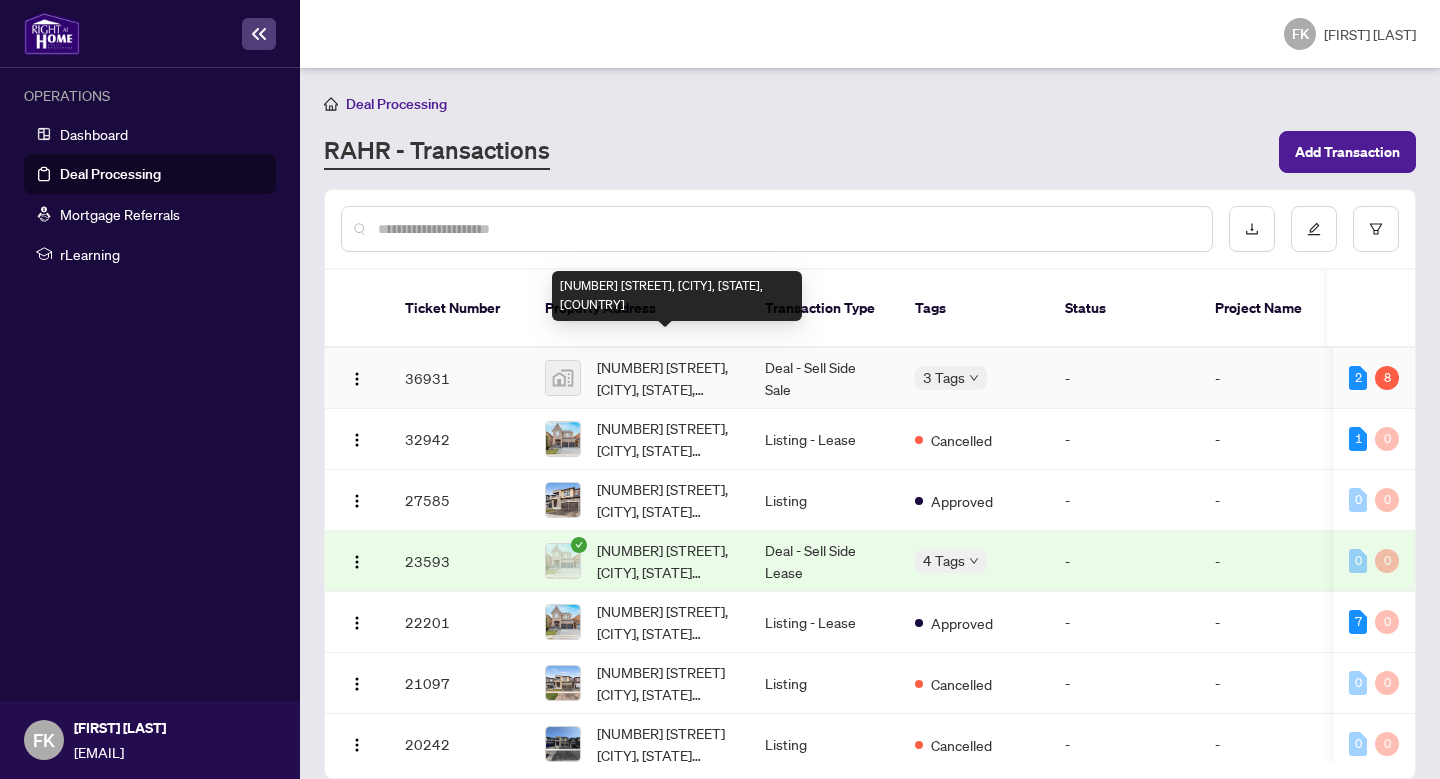 click on "19 Hoad Street, Clarington, ON, Canada" at bounding box center (665, 378) 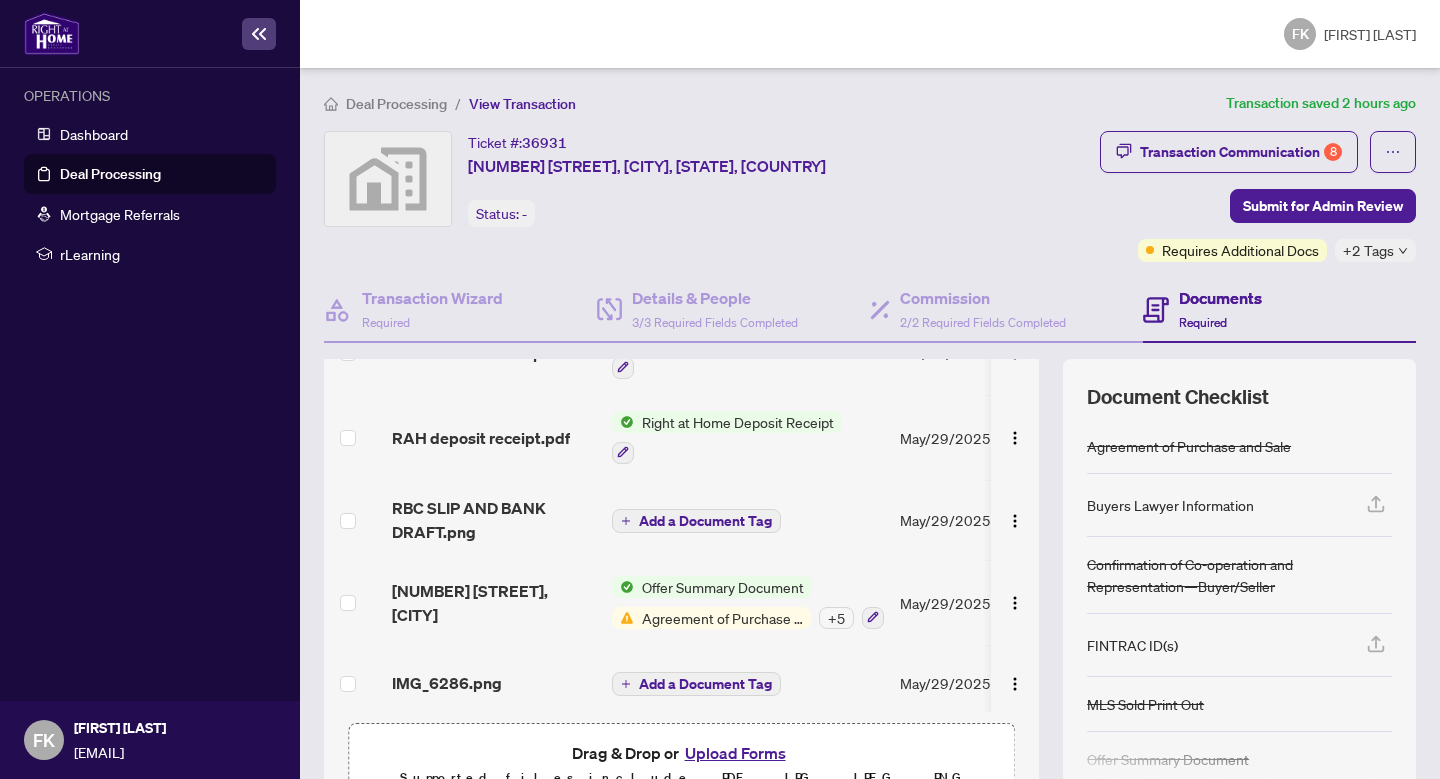 scroll, scrollTop: 353, scrollLeft: 0, axis: vertical 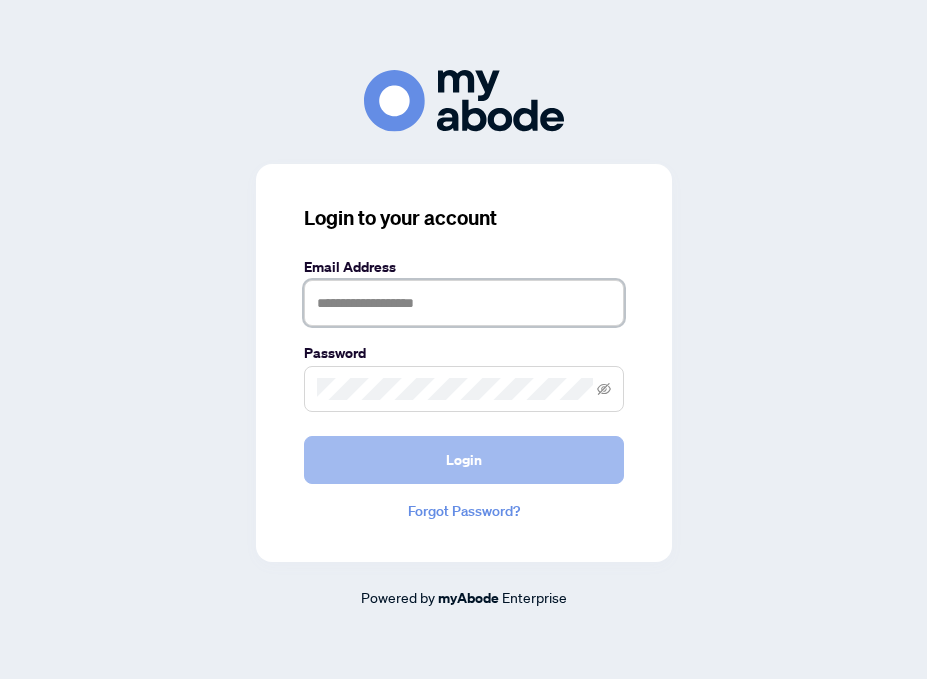 type on "**********" 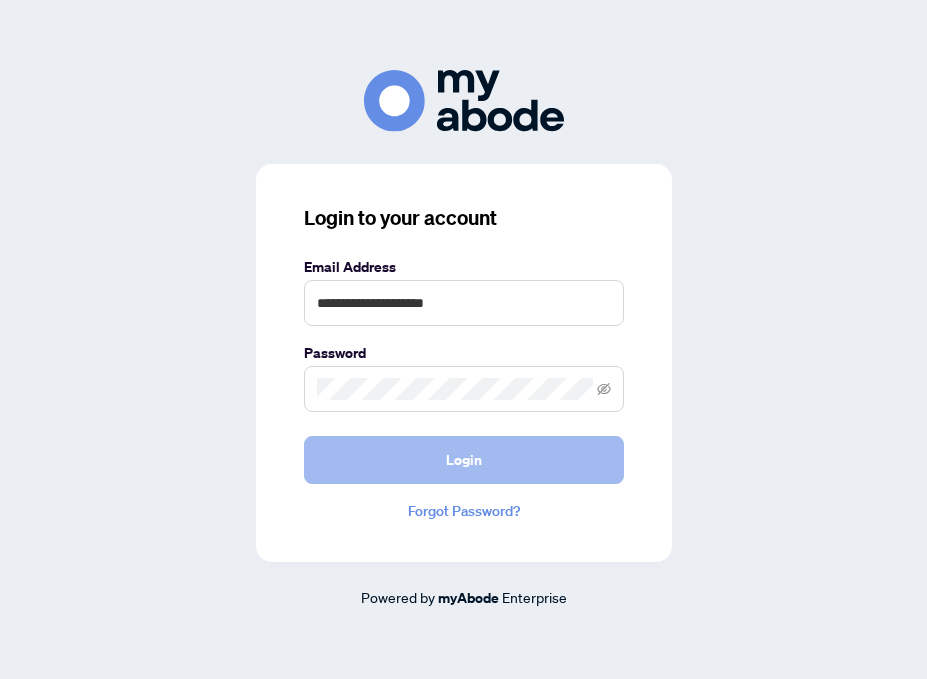 click on "Login" at bounding box center (464, 460) 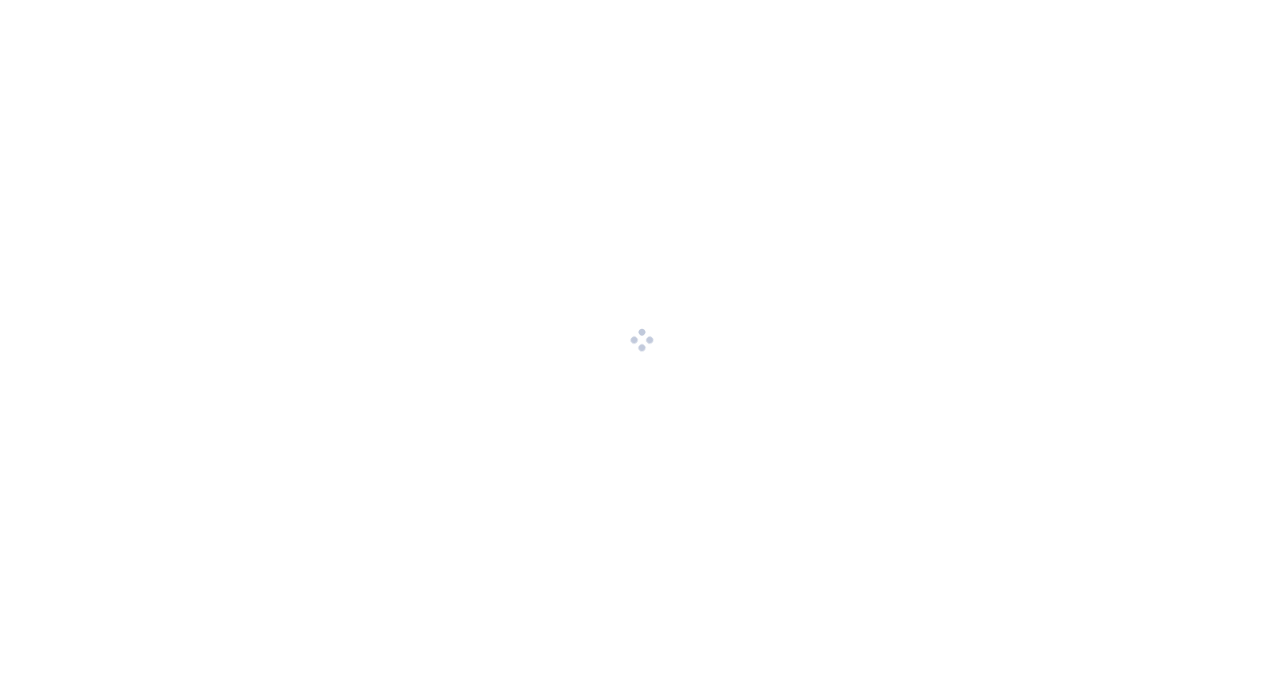 scroll, scrollTop: 0, scrollLeft: 0, axis: both 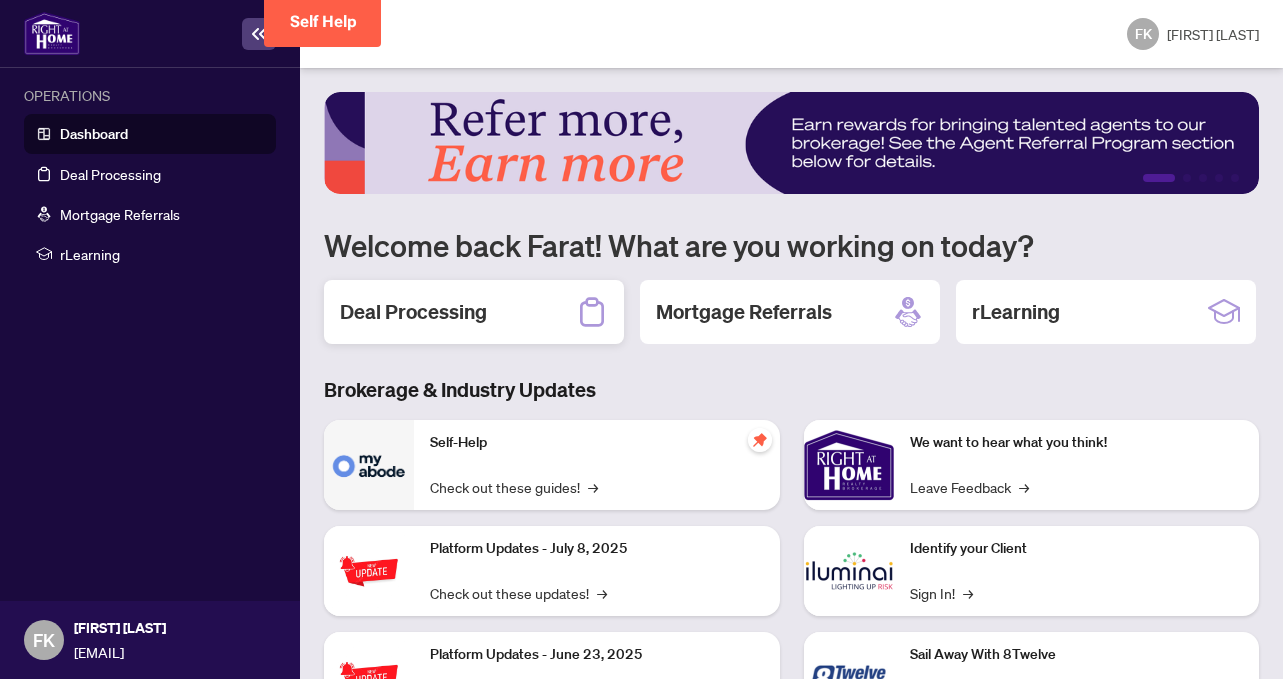 click on "Deal Processing" at bounding box center [474, 312] 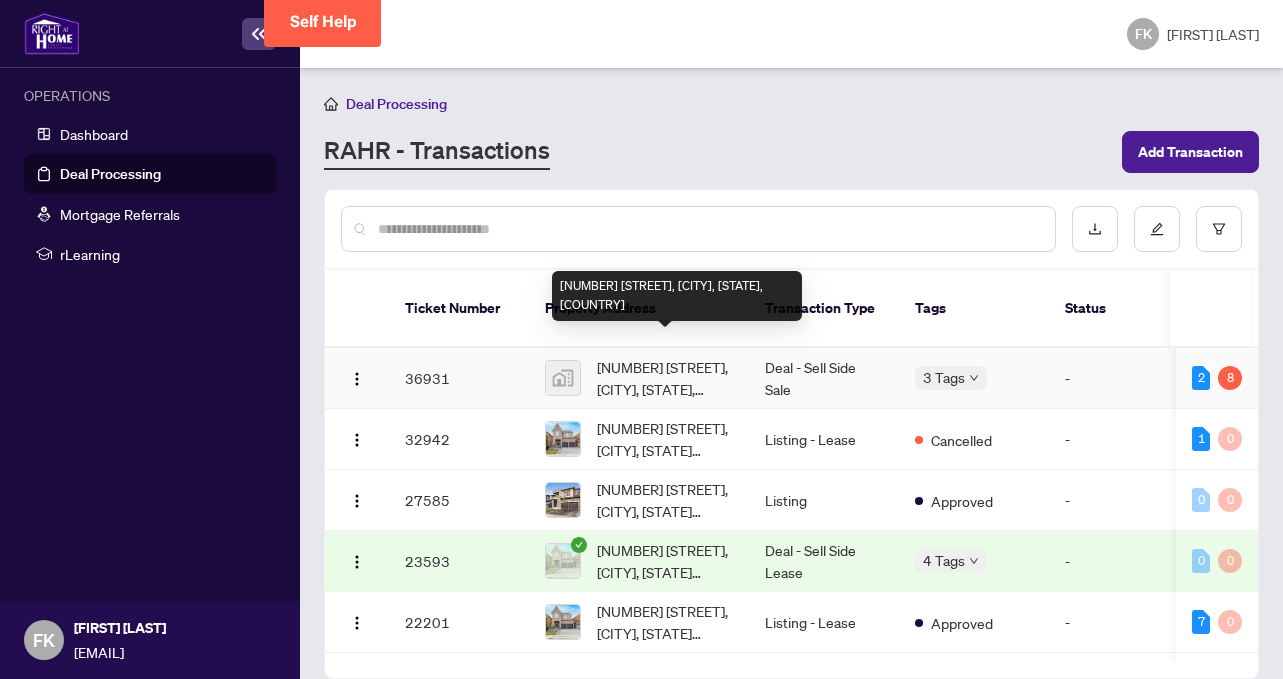 click on "[NUMBER] [STREET], [CITY], [STATE], [COUNTRY]" at bounding box center (665, 378) 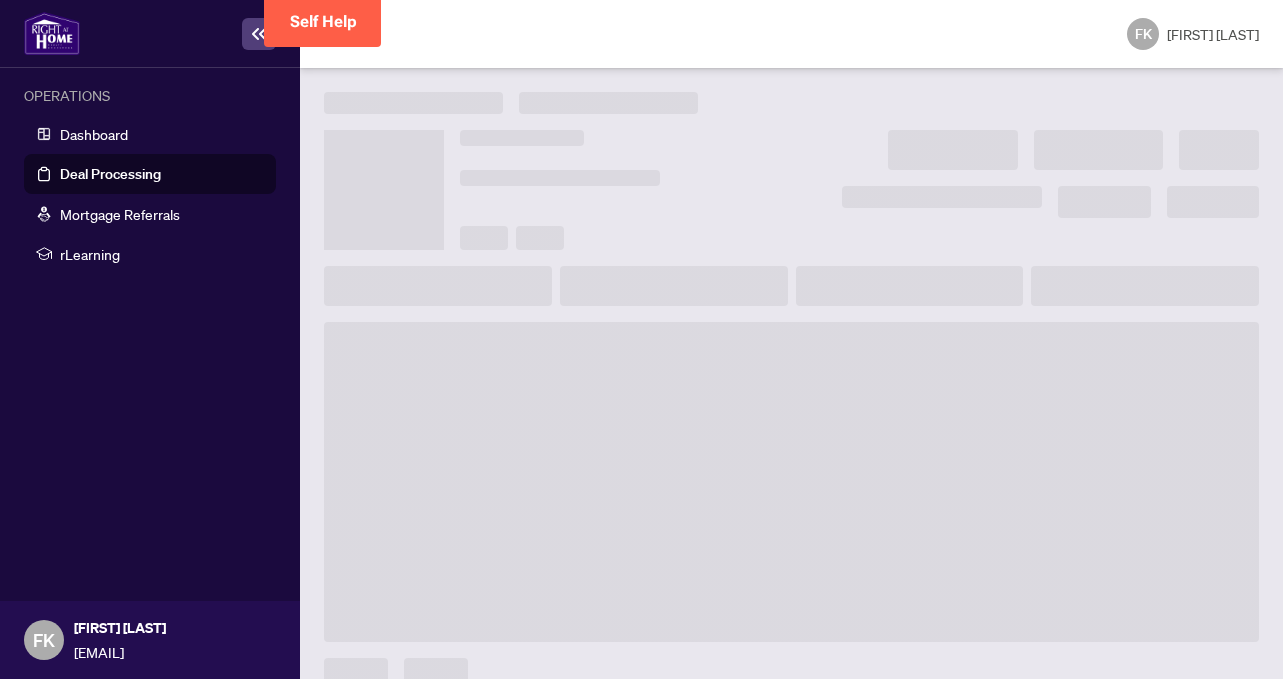 click at bounding box center [791, 482] 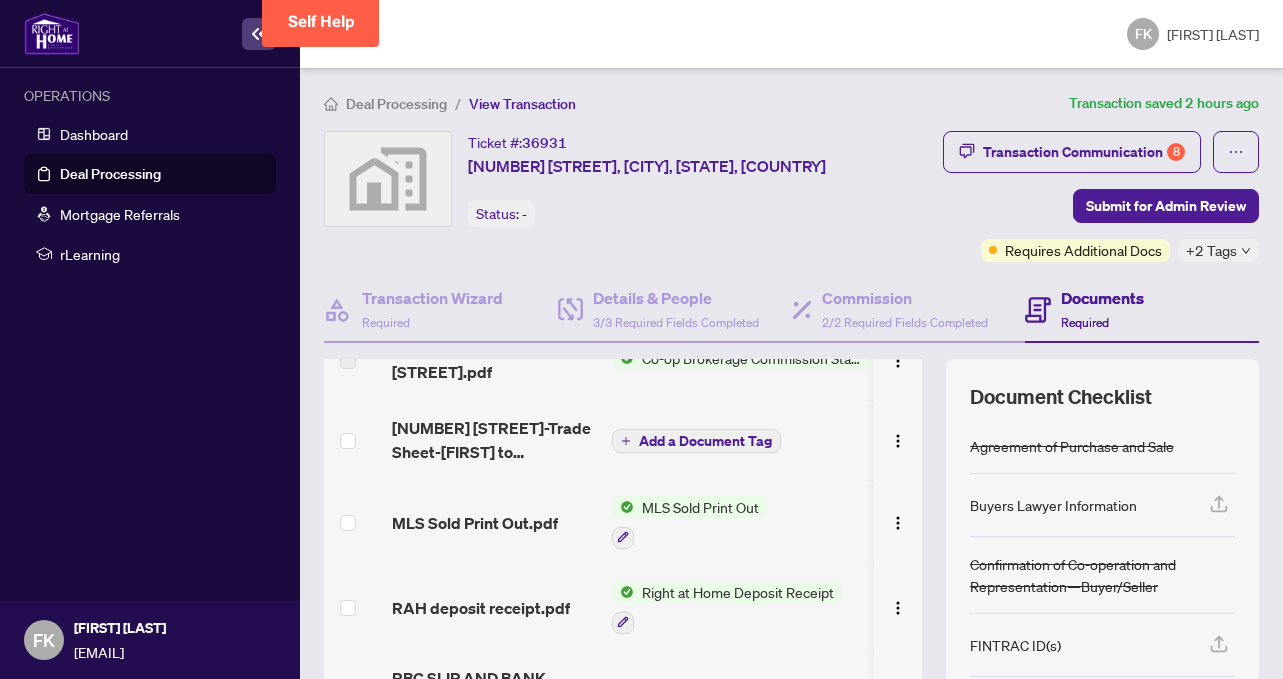 scroll, scrollTop: 353, scrollLeft: 0, axis: vertical 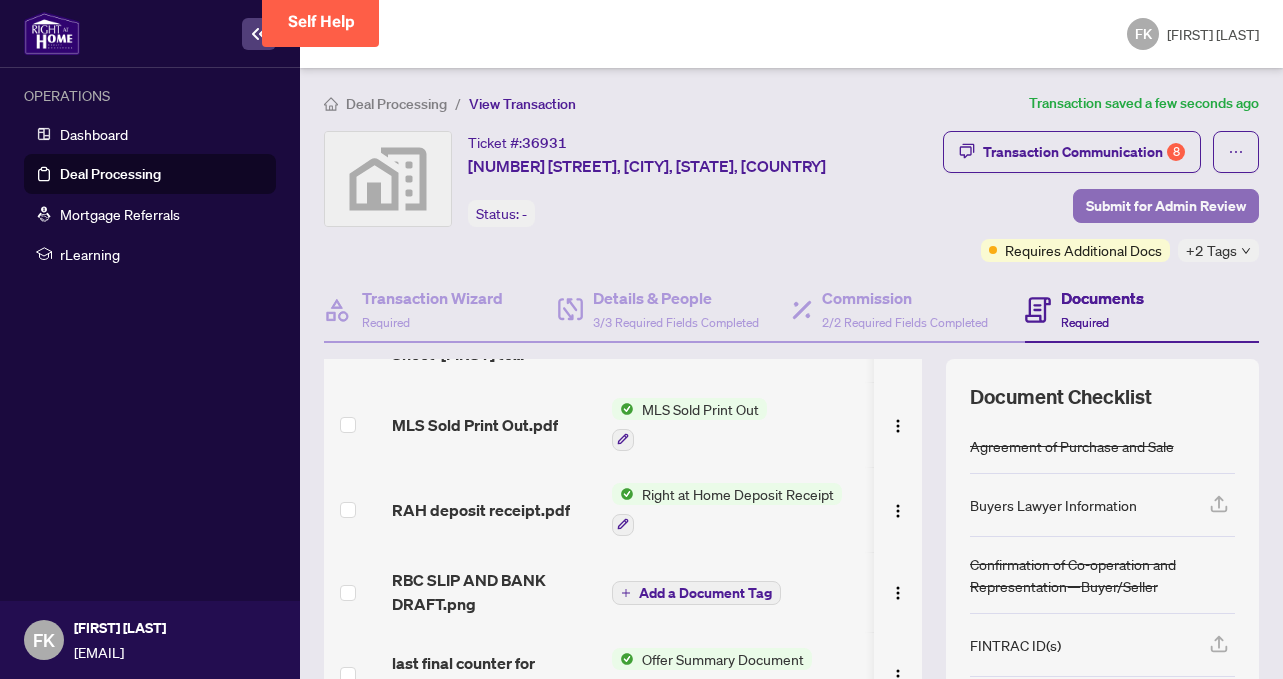 click on "Submit for Admin Review" at bounding box center [1166, 206] 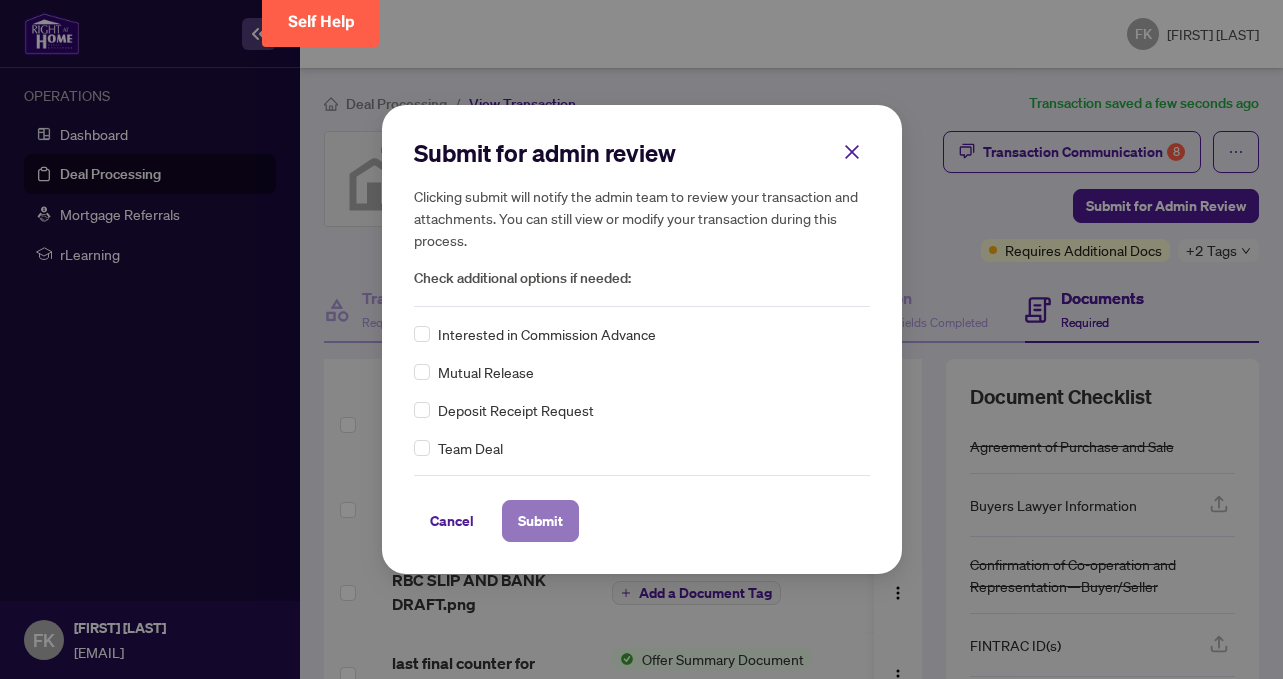 click on "Submit" at bounding box center (540, 521) 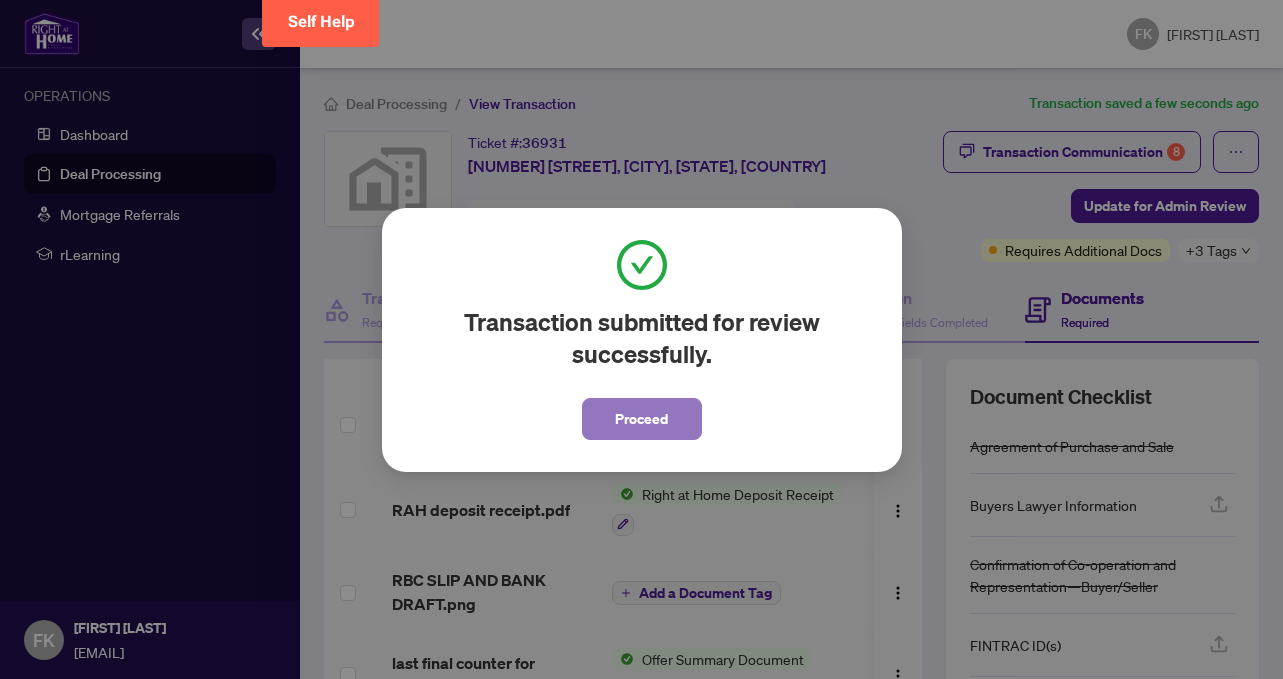 click on "Proceed" at bounding box center [641, 419] 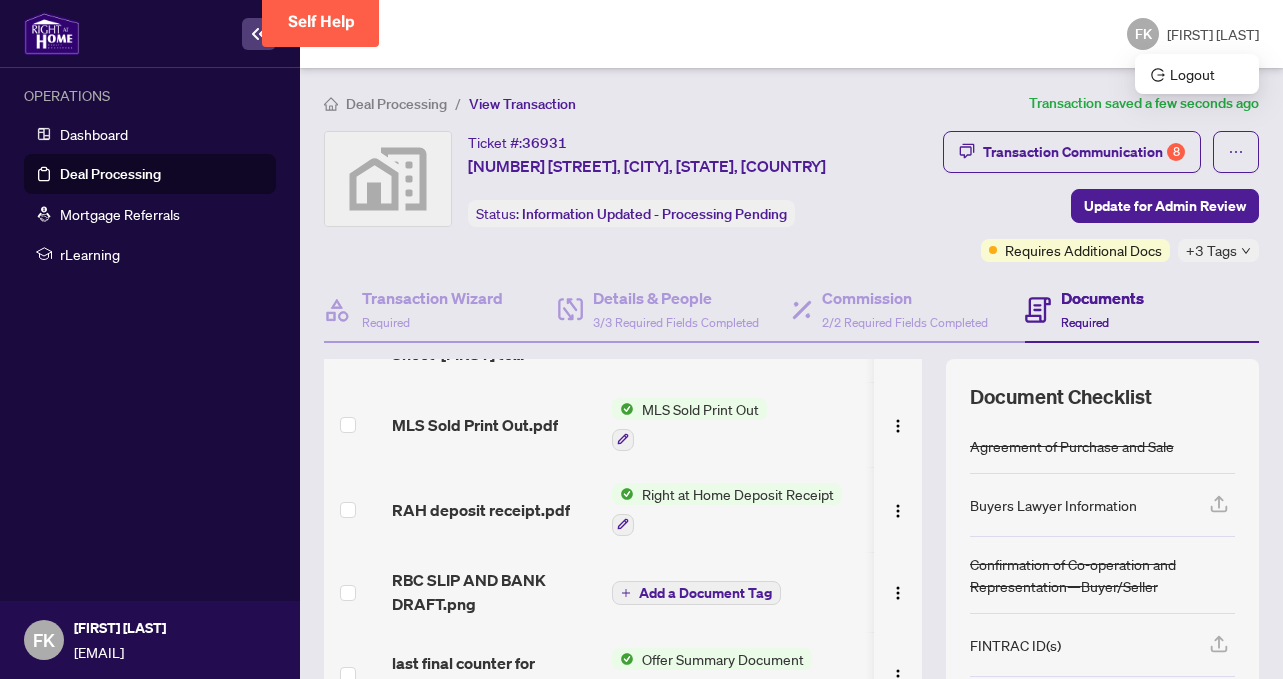 click on "[FIRST] [LAST]" at bounding box center (1213, 34) 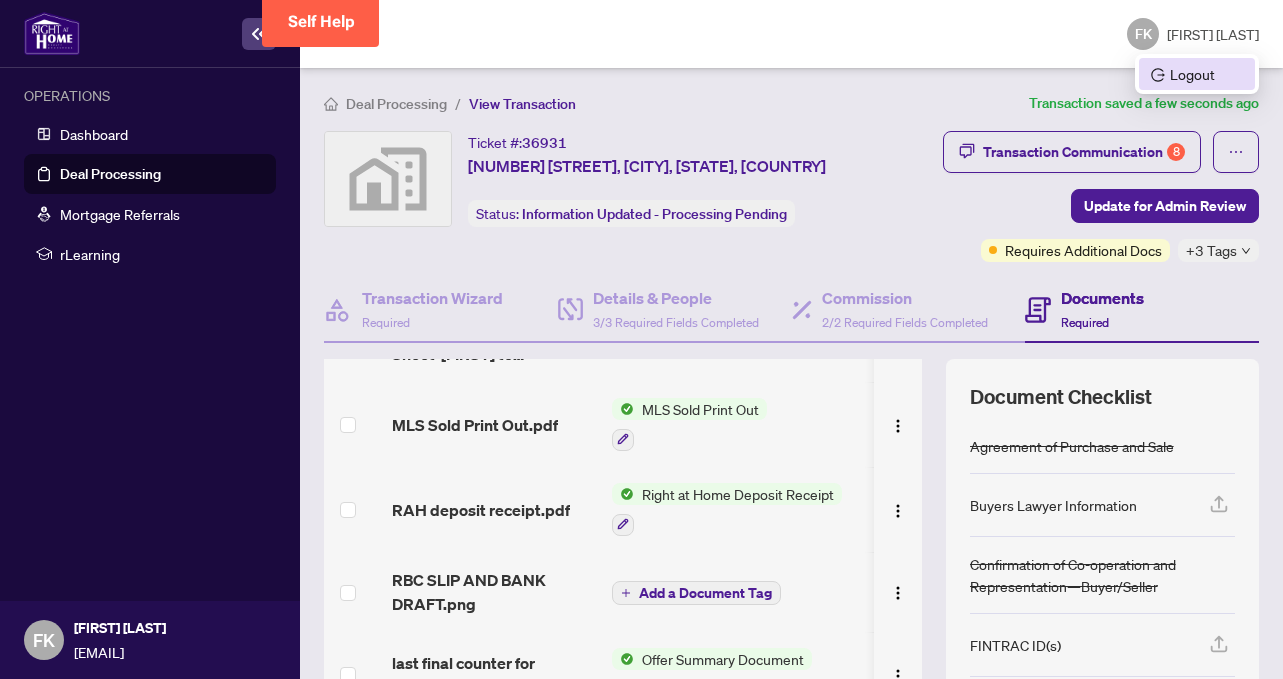 click on "Logout" at bounding box center [1197, 74] 